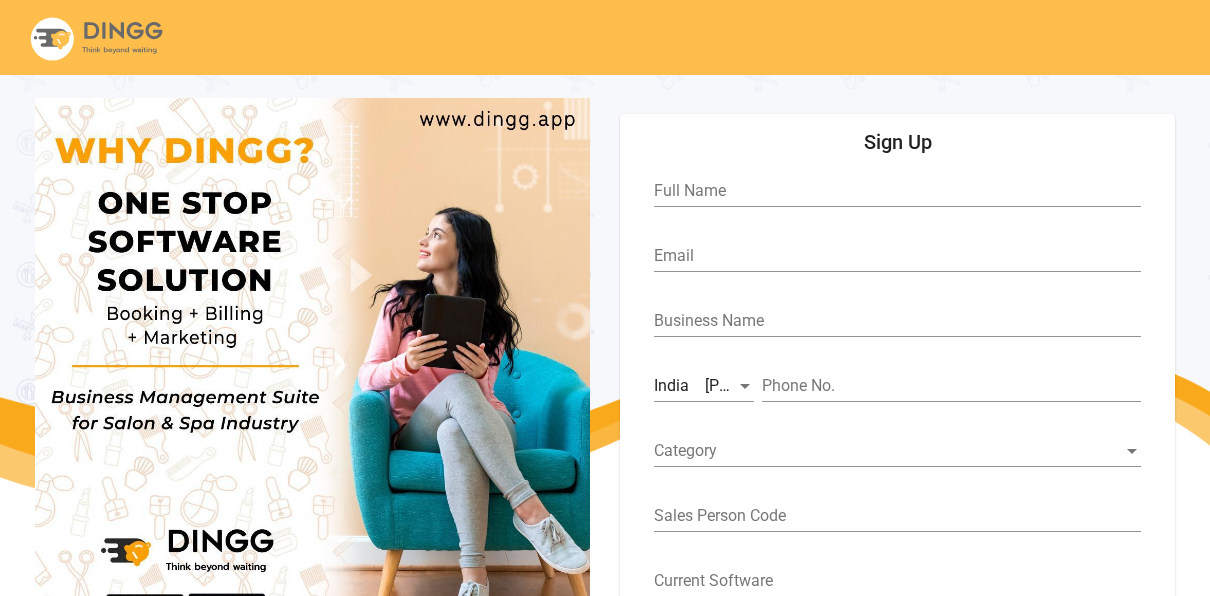 scroll, scrollTop: 106, scrollLeft: 0, axis: vertical 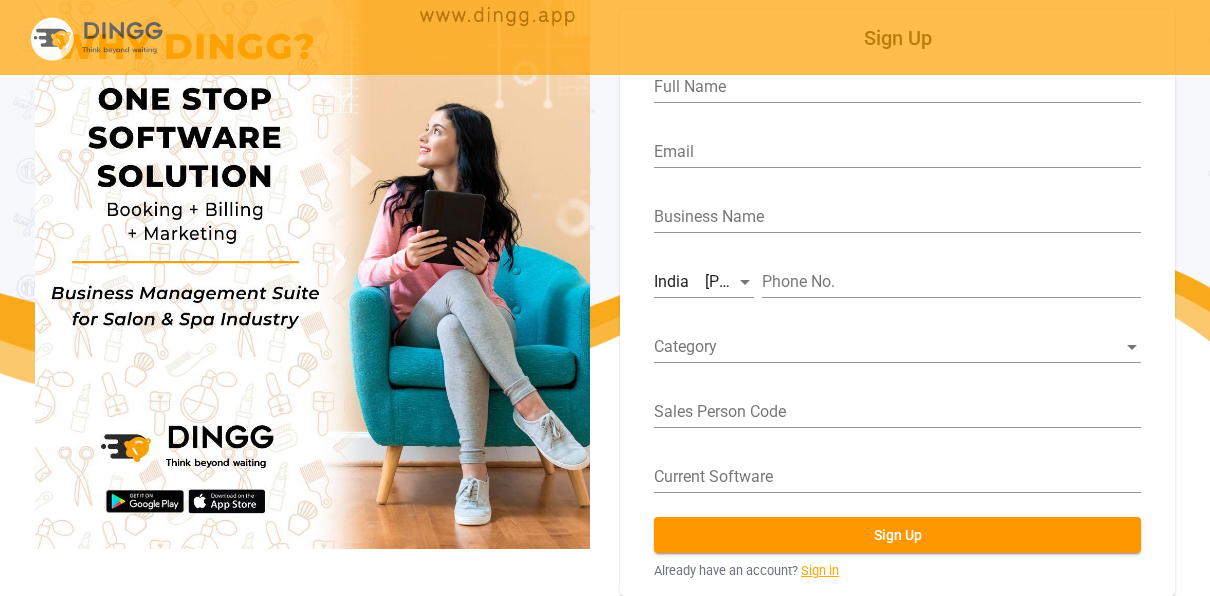 click on "Sign in" 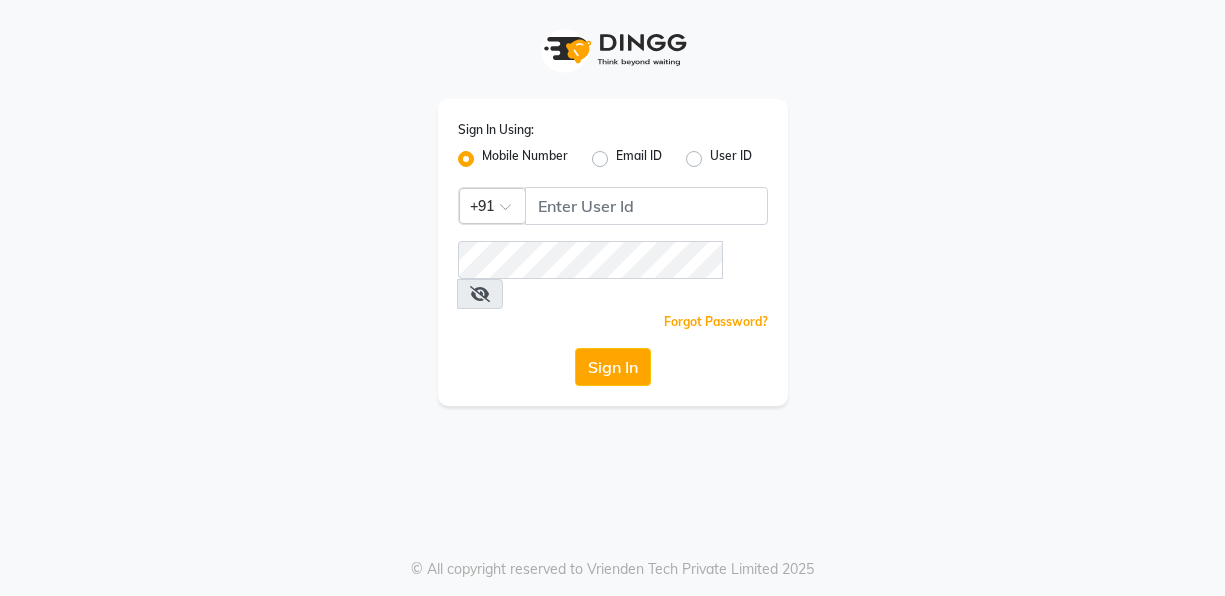 scroll, scrollTop: 0, scrollLeft: 0, axis: both 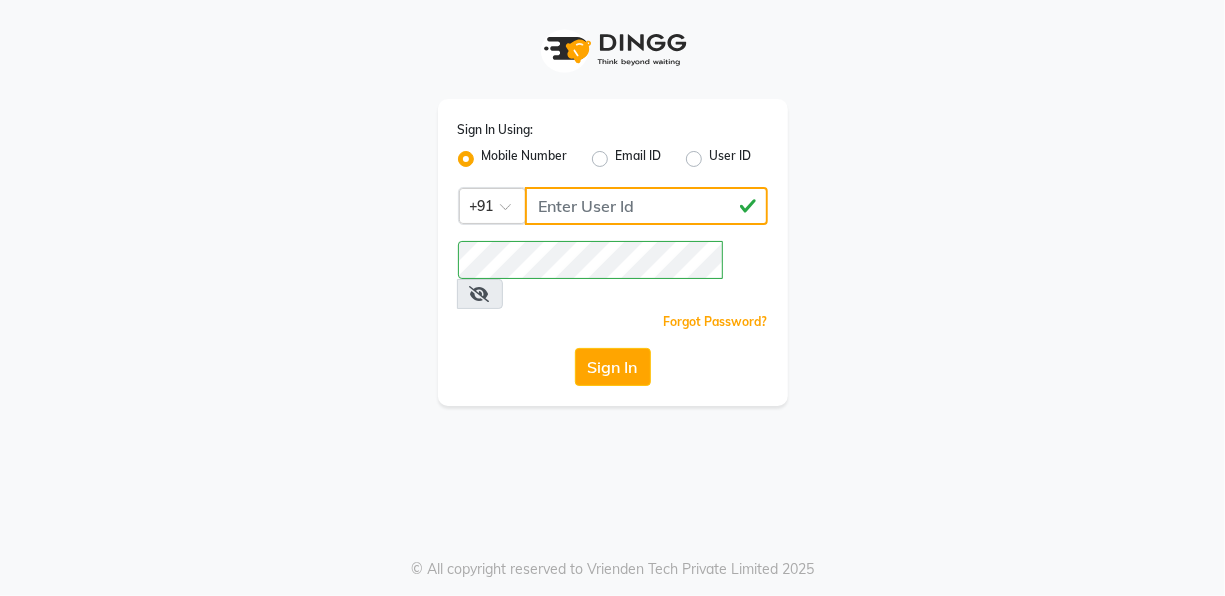 click on "[PHONE]" 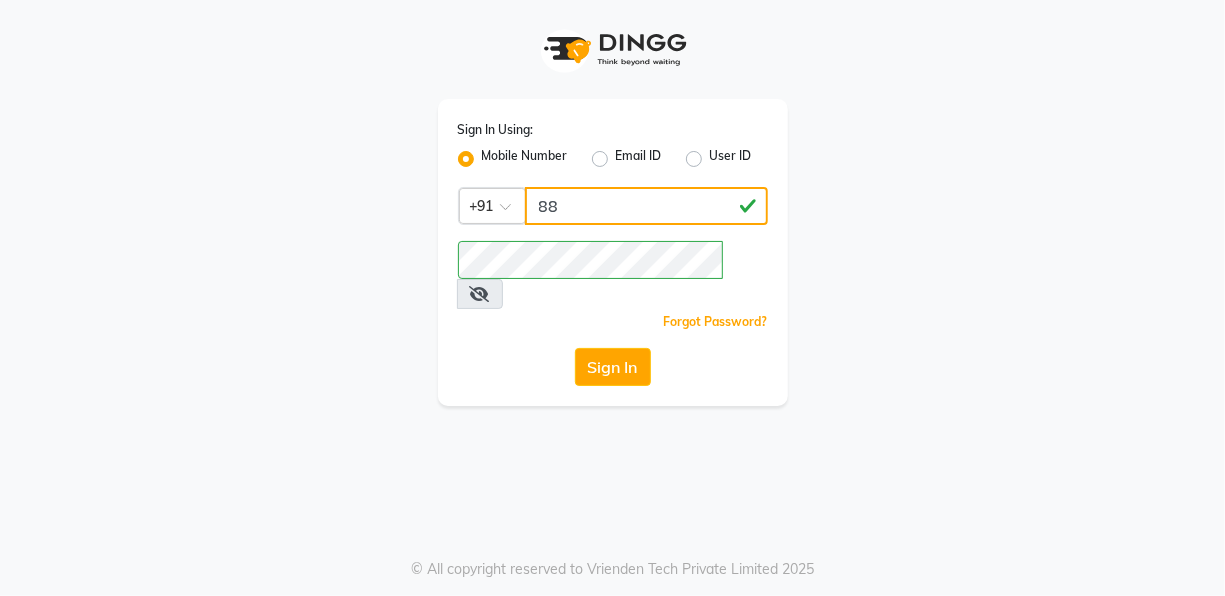 type on "8" 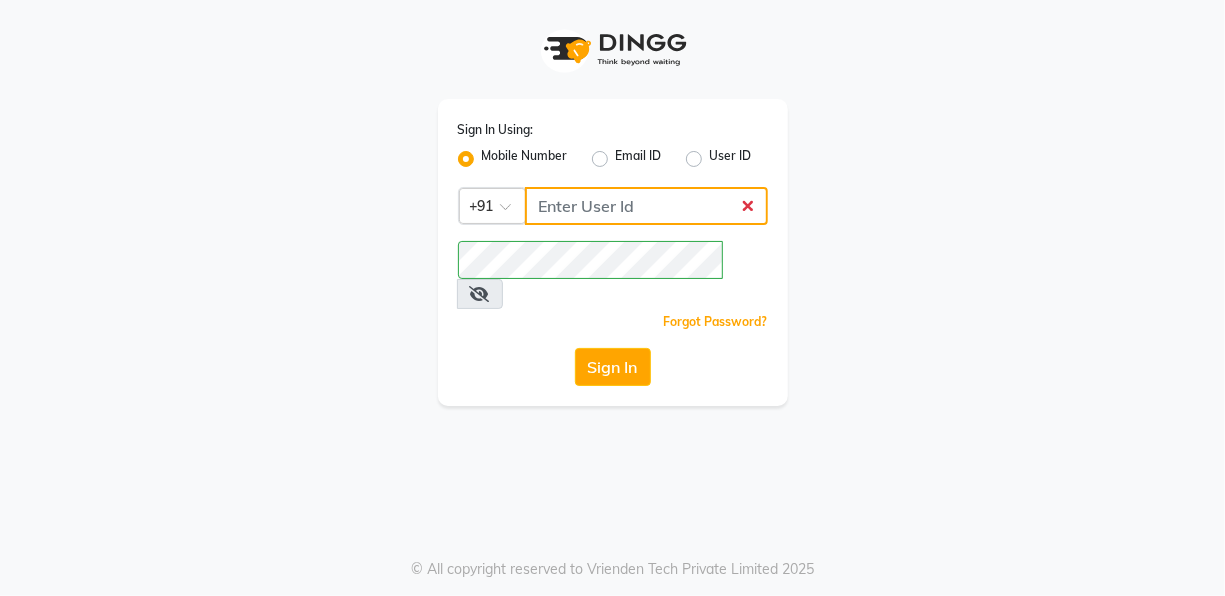 type 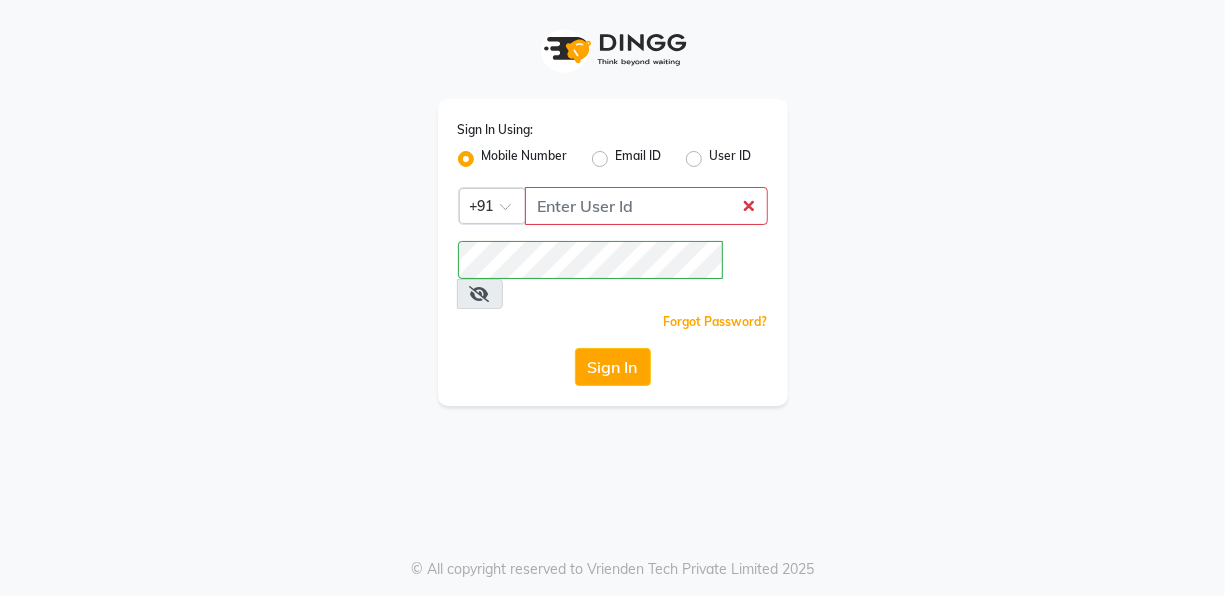 click on "Sign In Using: Mobile Number Email ID User ID Country Code × +91  Remember me Forgot Password?  Sign In" 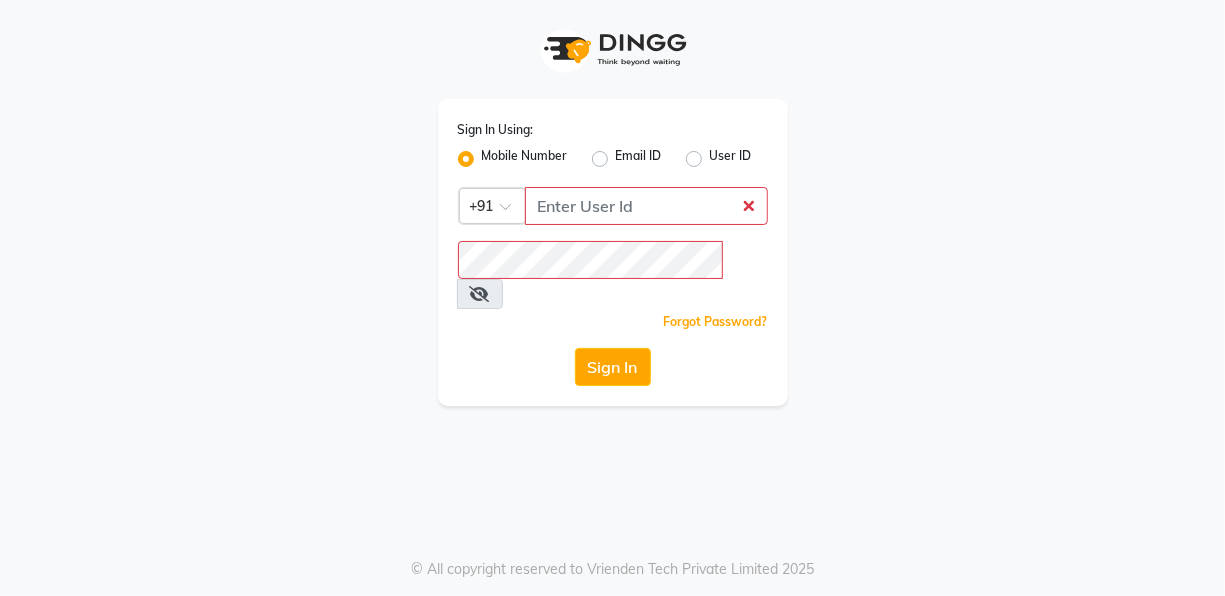 click on "User ID" 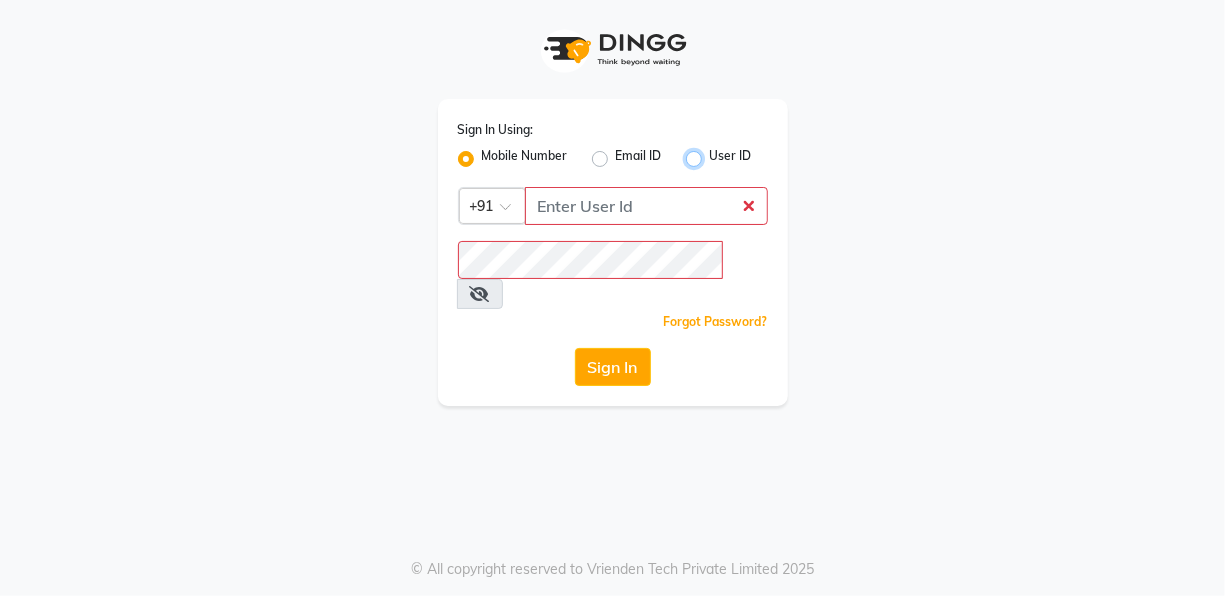 click on "User ID" at bounding box center [716, 153] 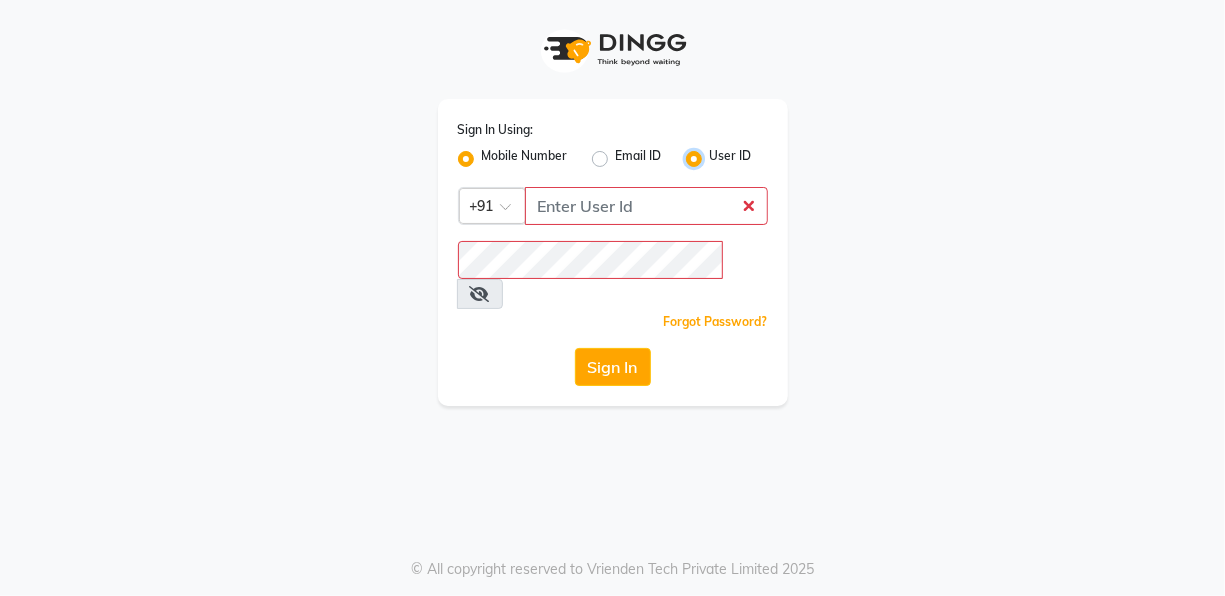 radio on "false" 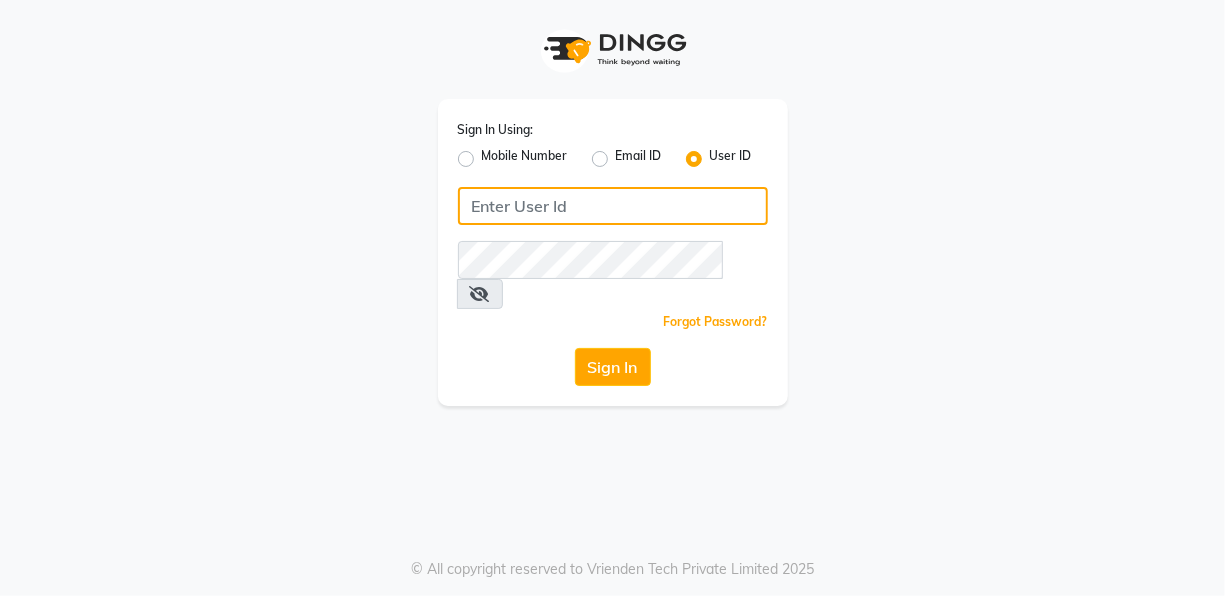 click 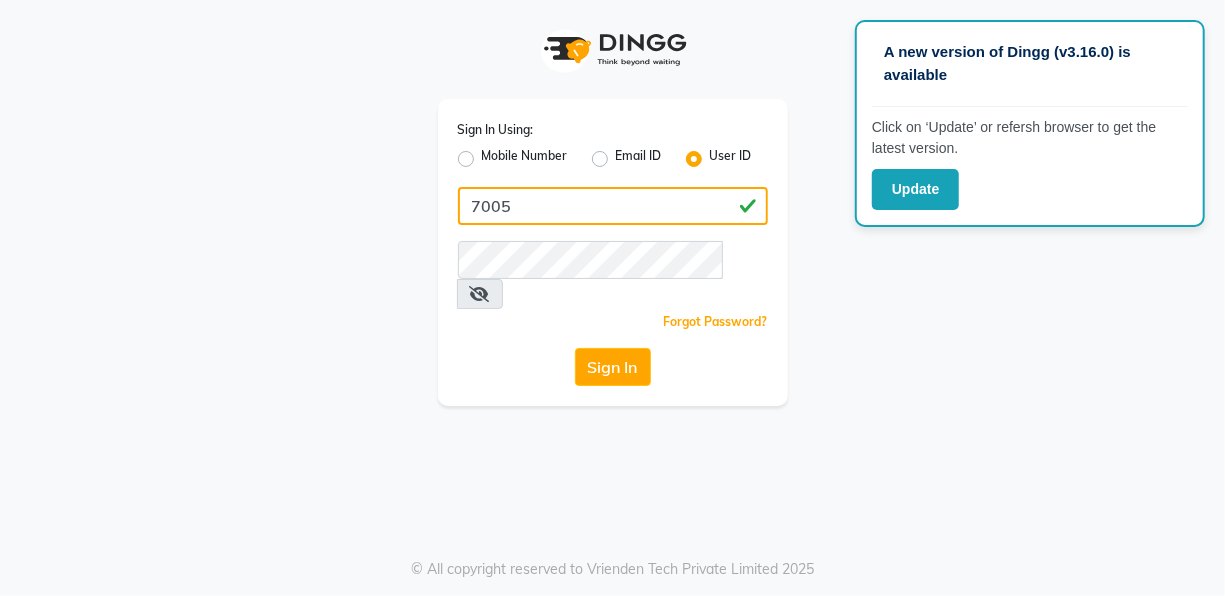 type on "7005" 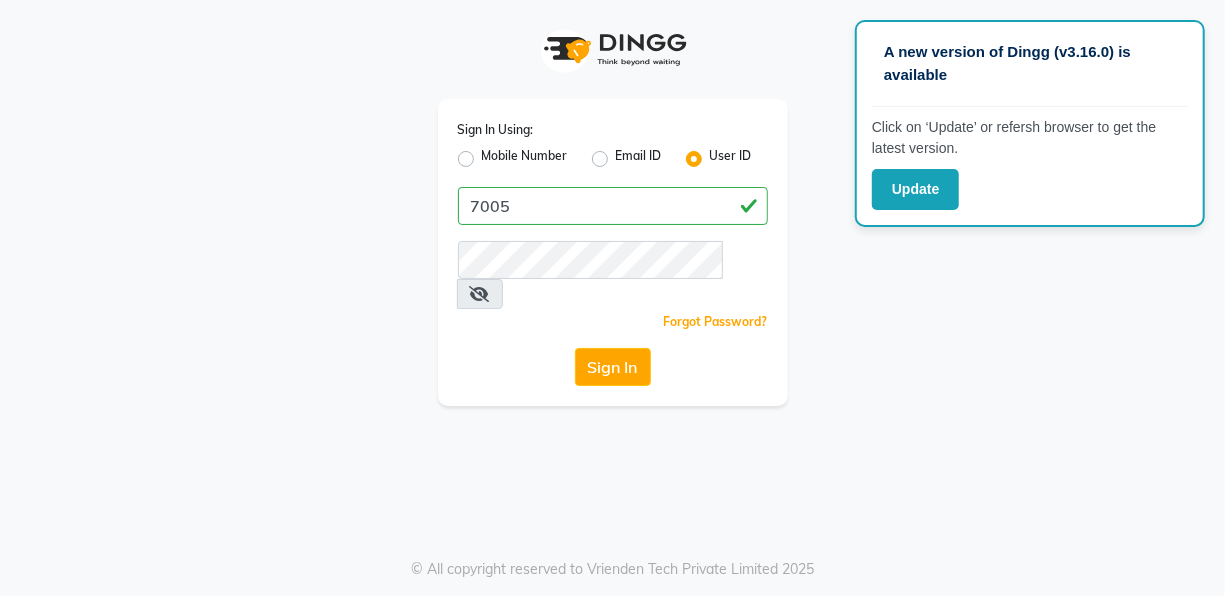 click on "Sign In Using: Mobile Number Email ID User ID 7005  Remember me Forgot Password?  Sign In" 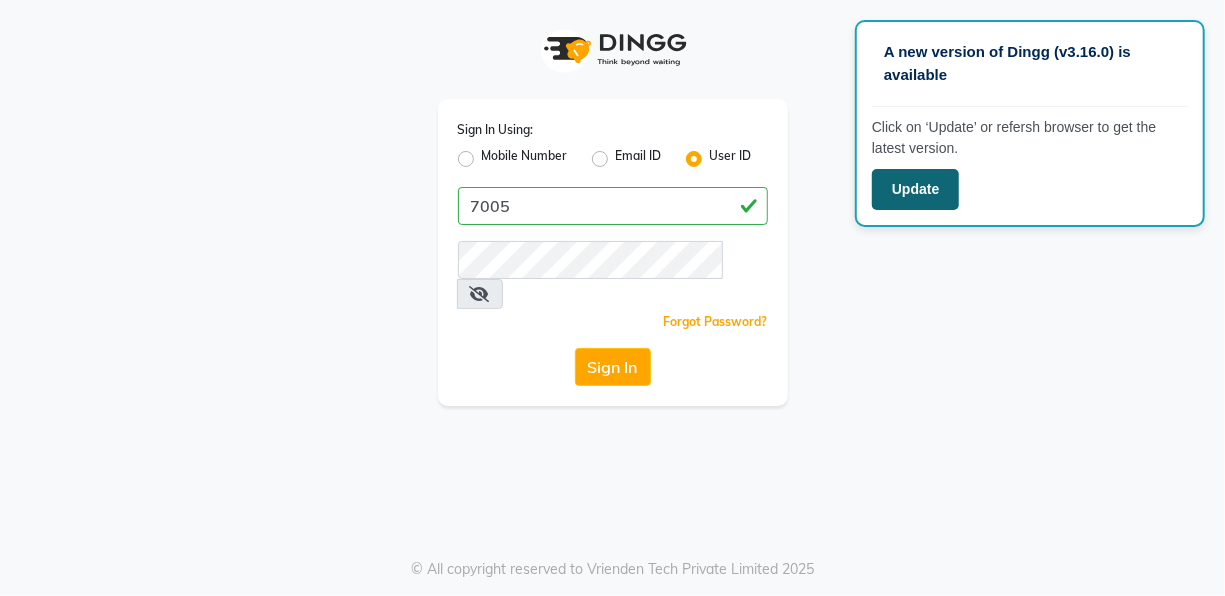 click on "Update" 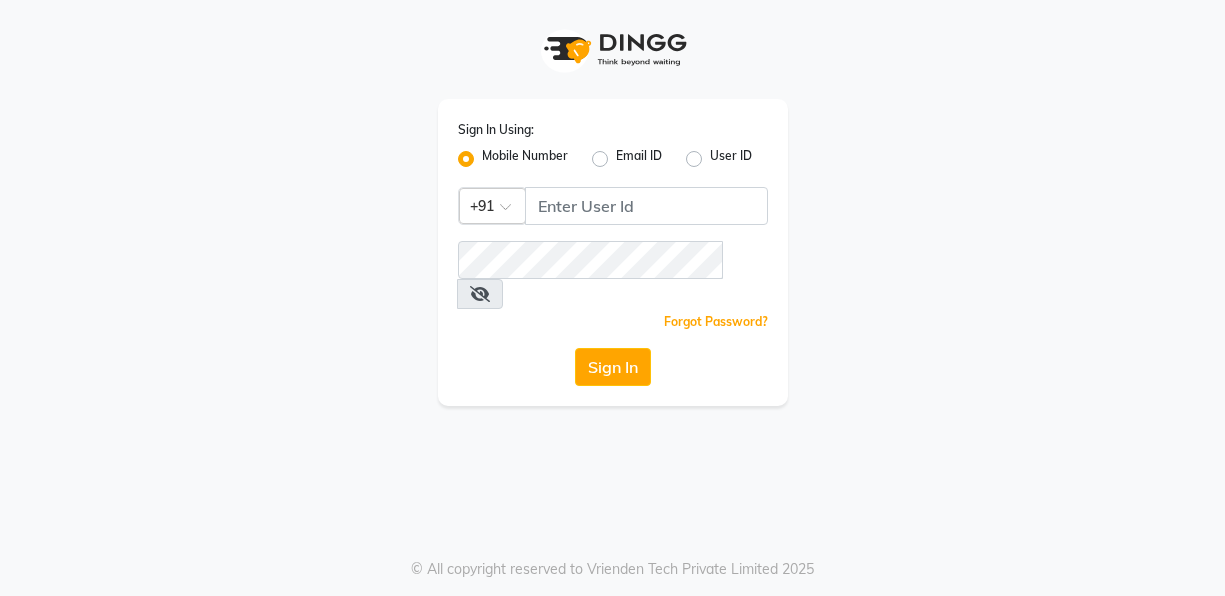 scroll, scrollTop: 0, scrollLeft: 0, axis: both 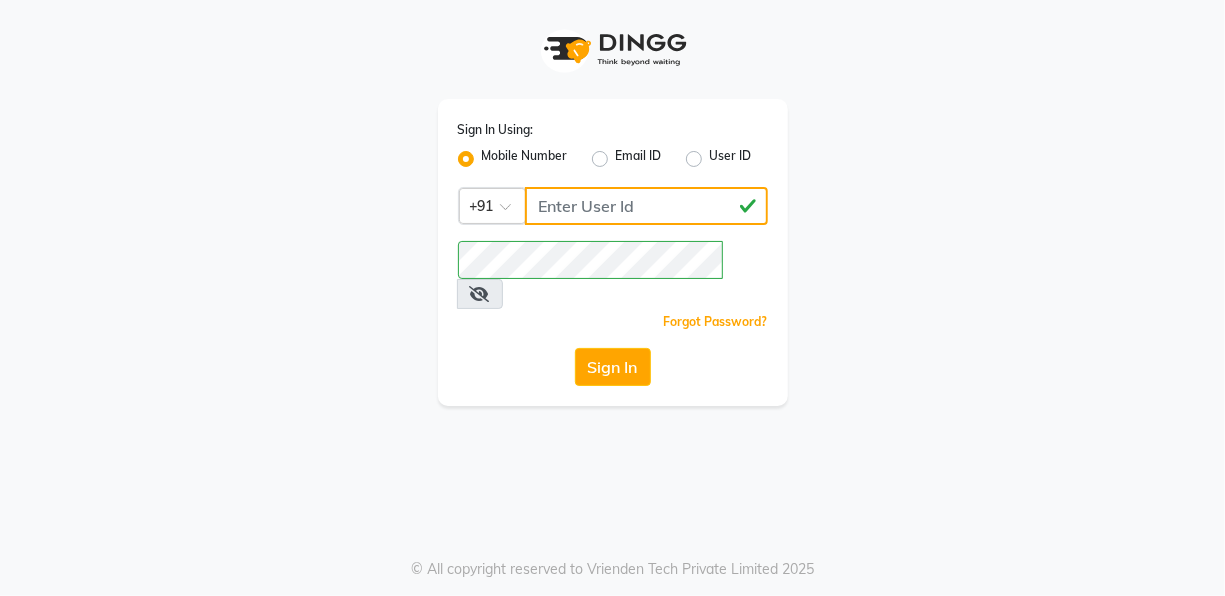 click on "[PHONE]" 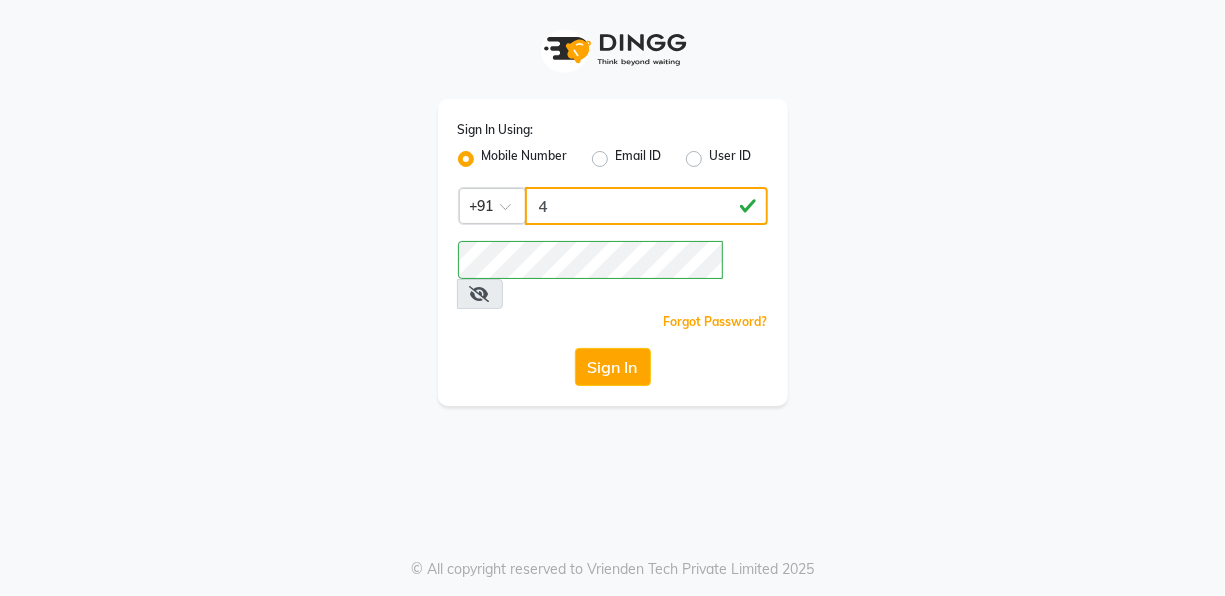 type on "4" 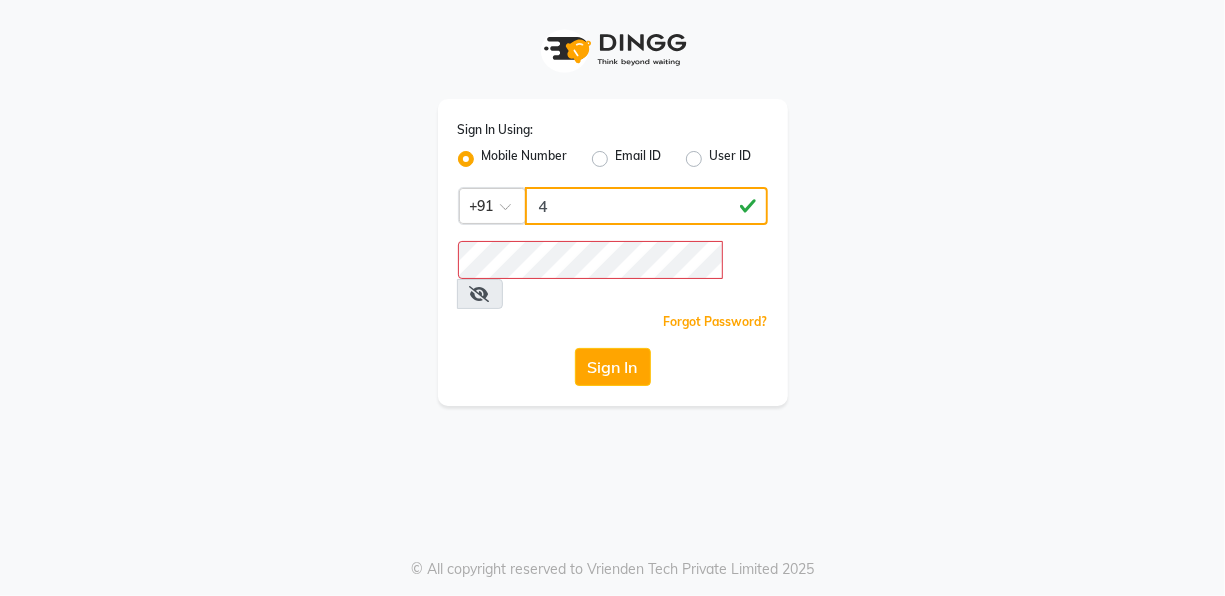 click on "4" 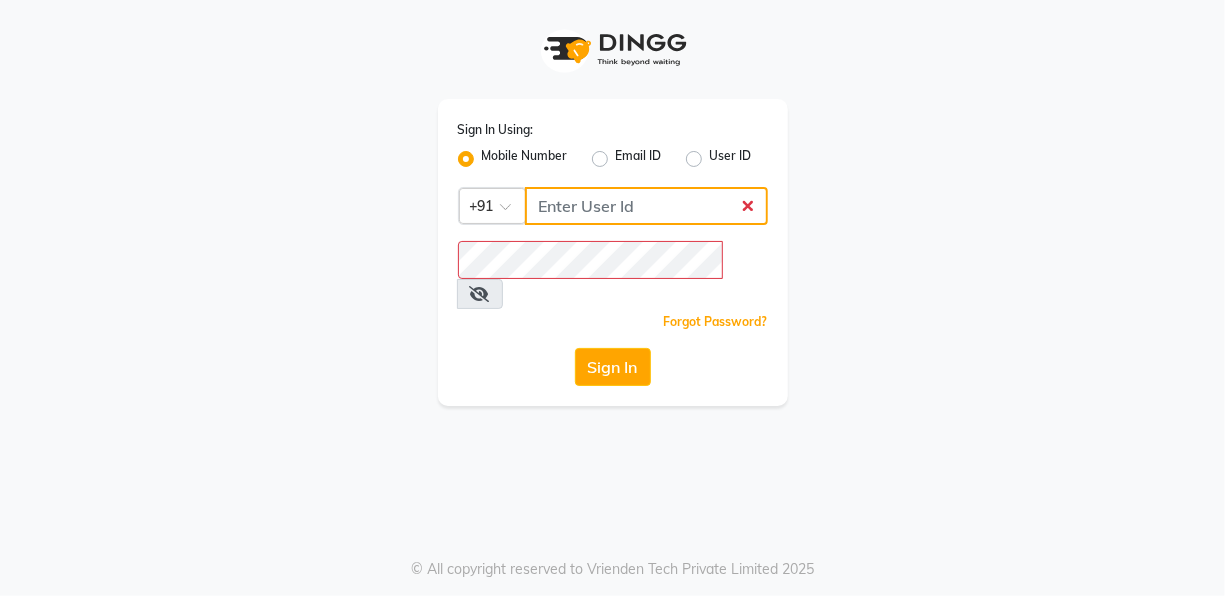 type 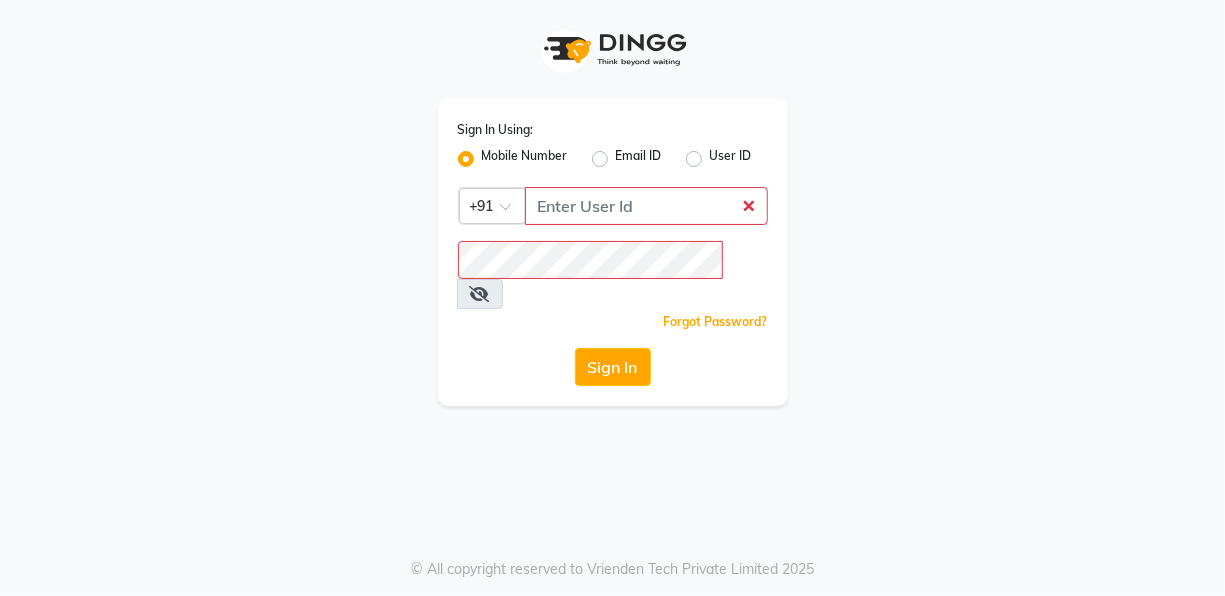 click on "Sign In Using: Mobile Number Email ID User ID Country Code × +91  Remember me Forgot Password?  Sign In   © All copyright reserved to Vrienden Tech Private Limited 2025" at bounding box center (612, 298) 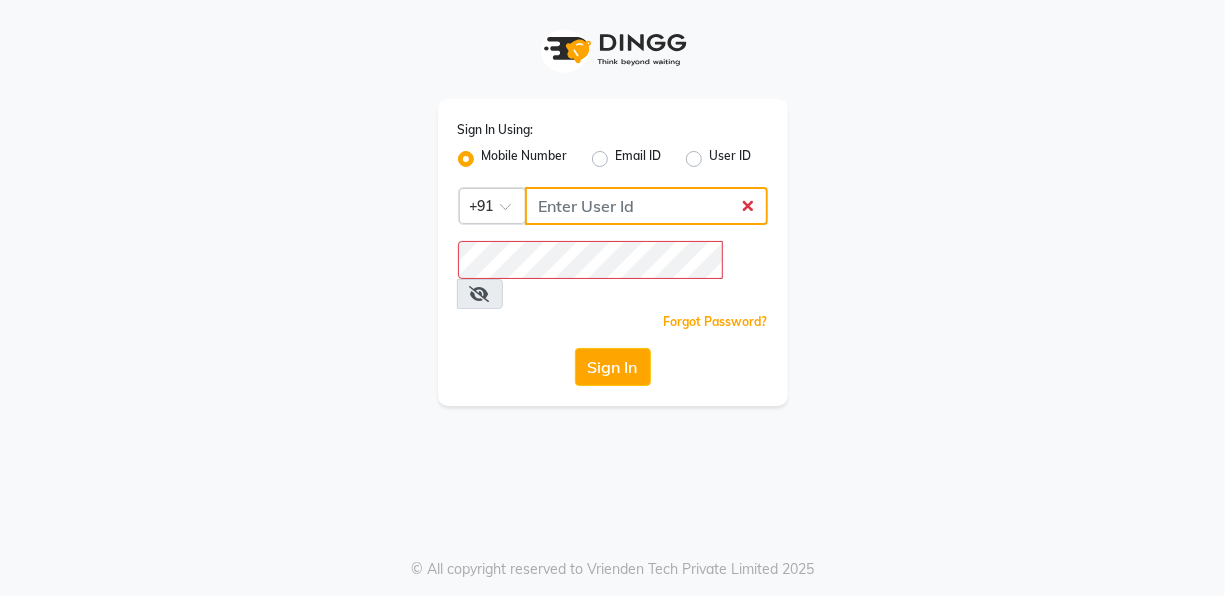 click 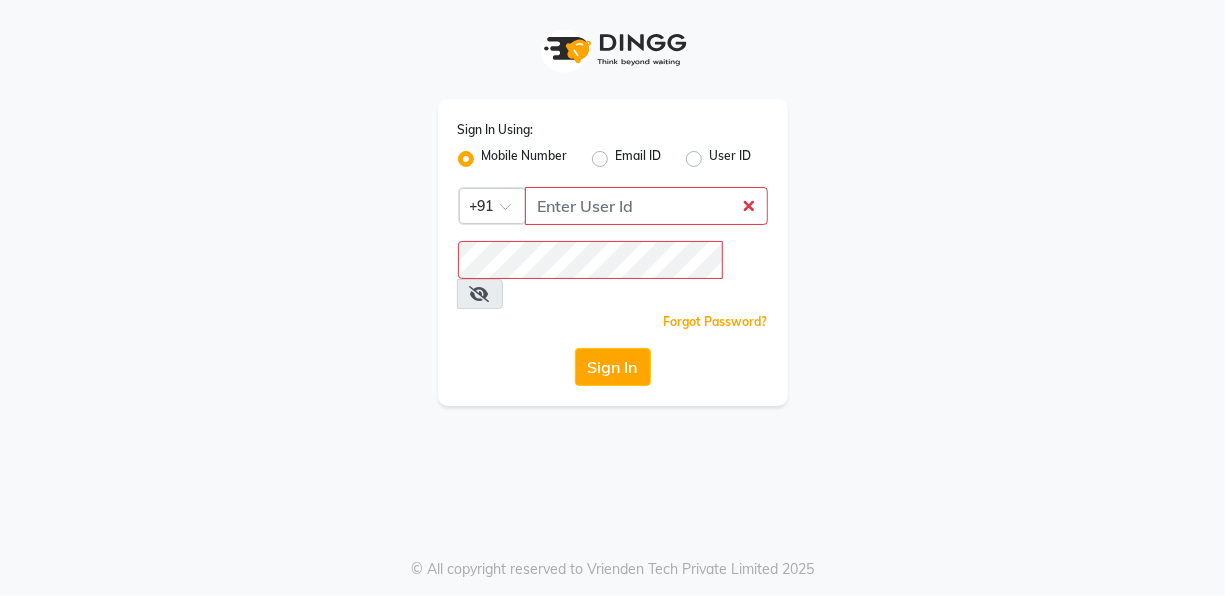 click on "User ID" 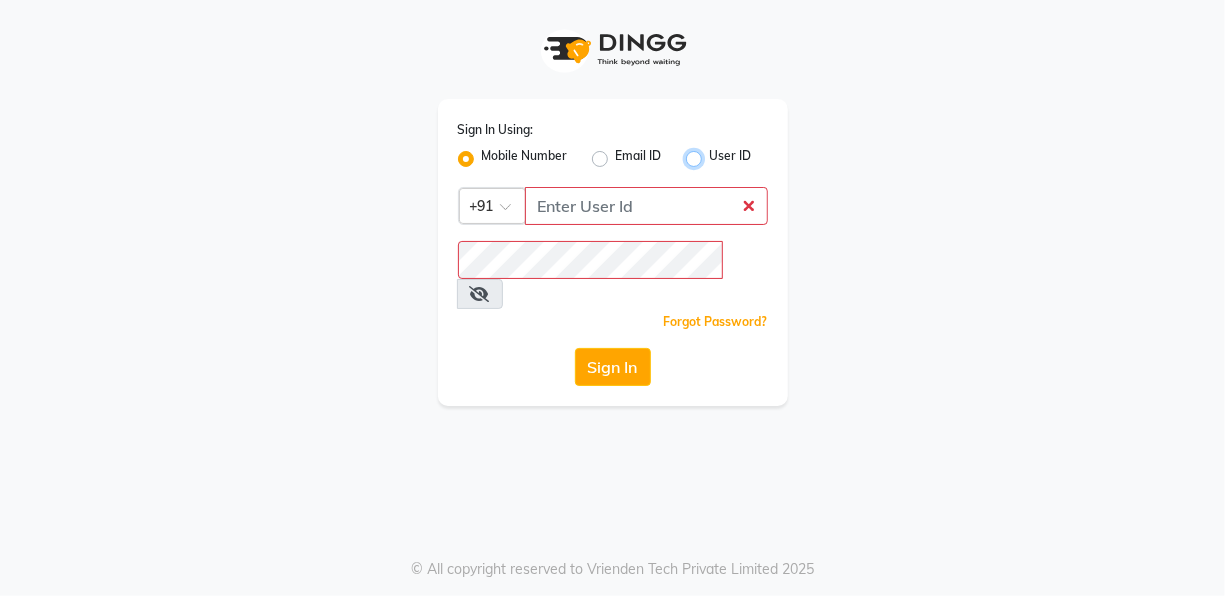 click on "User ID" at bounding box center [716, 153] 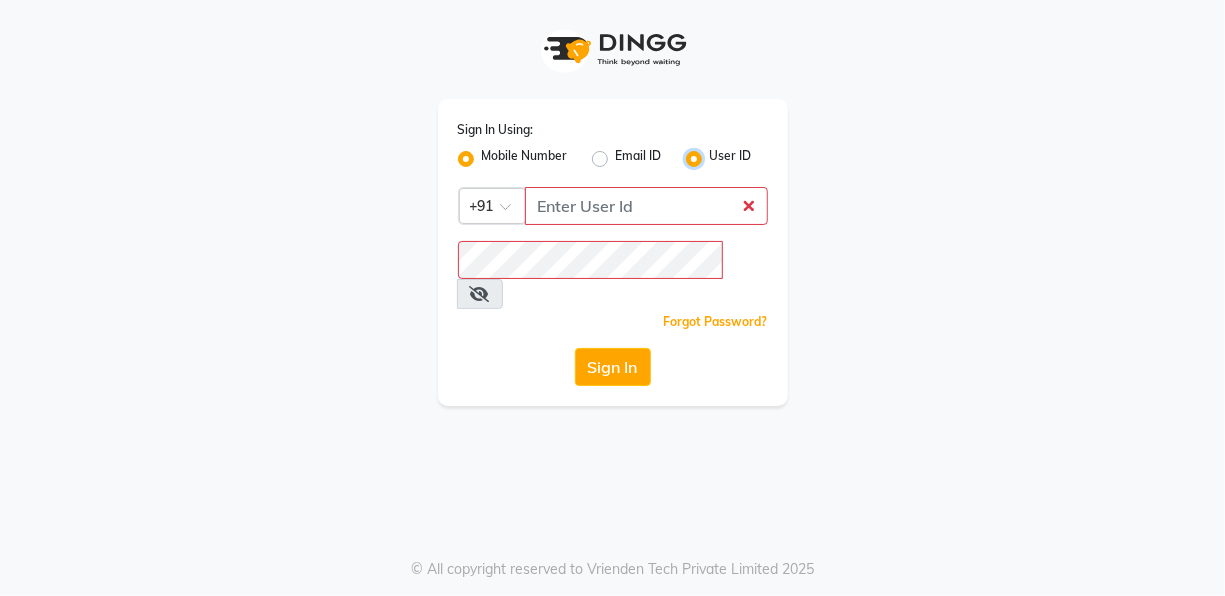 radio on "false" 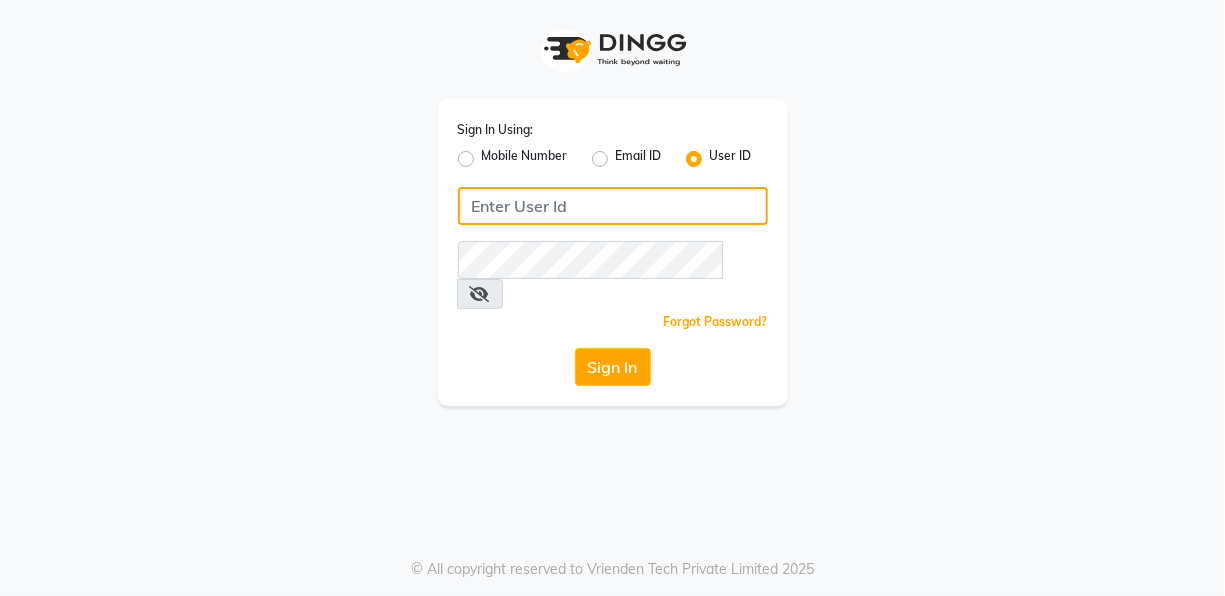 click 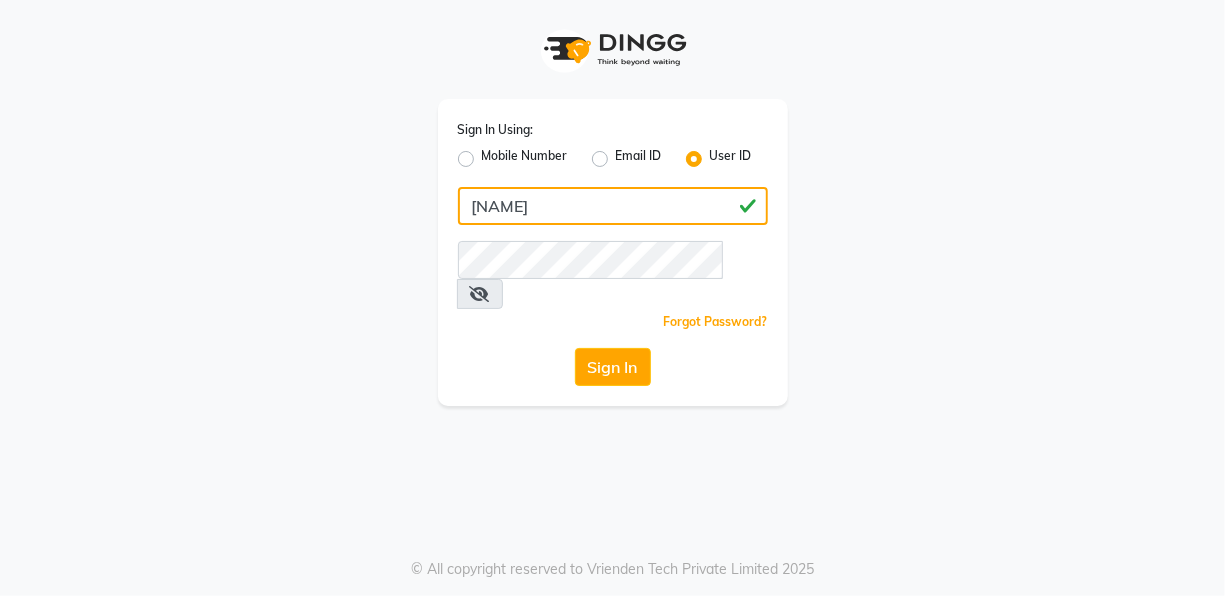 type on "[NAME]" 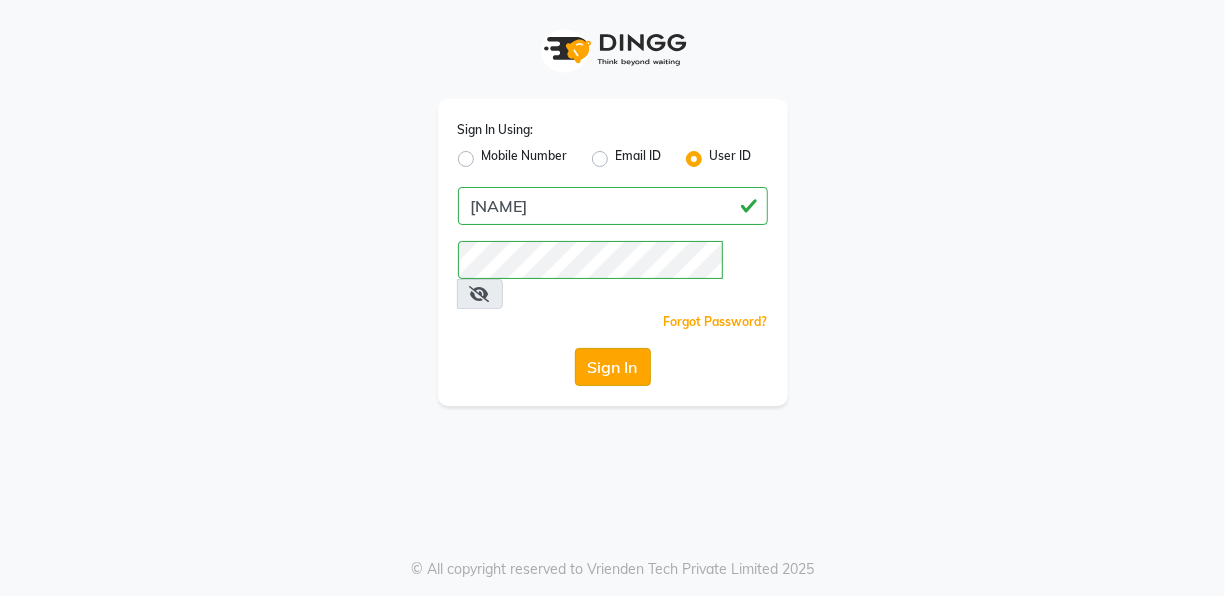 click on "Sign In" 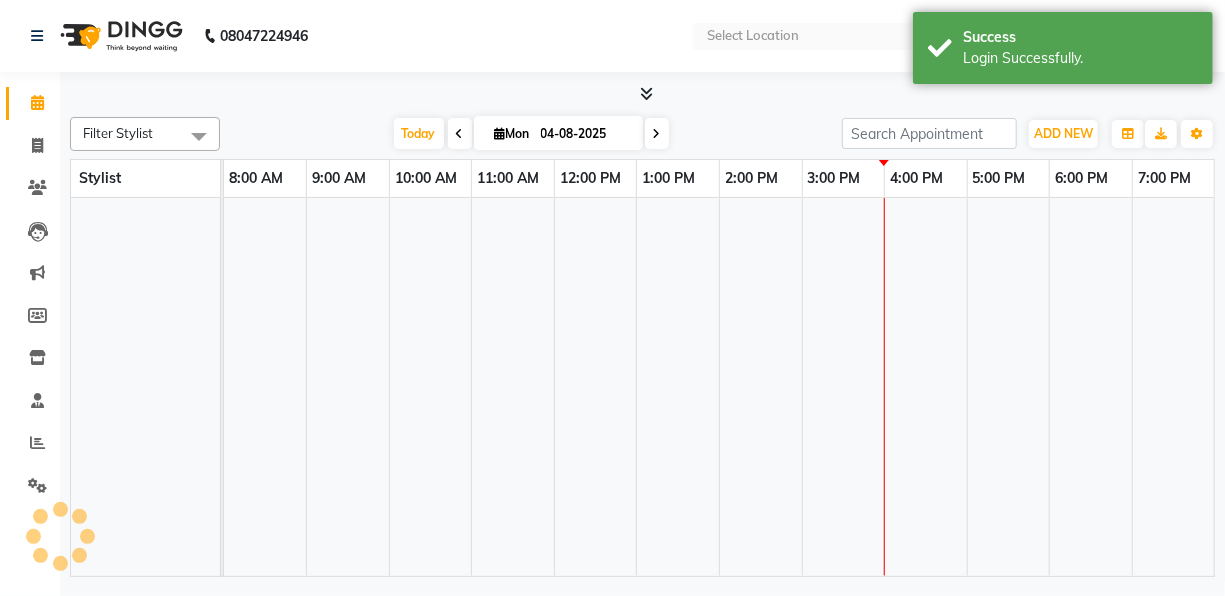 select on "en" 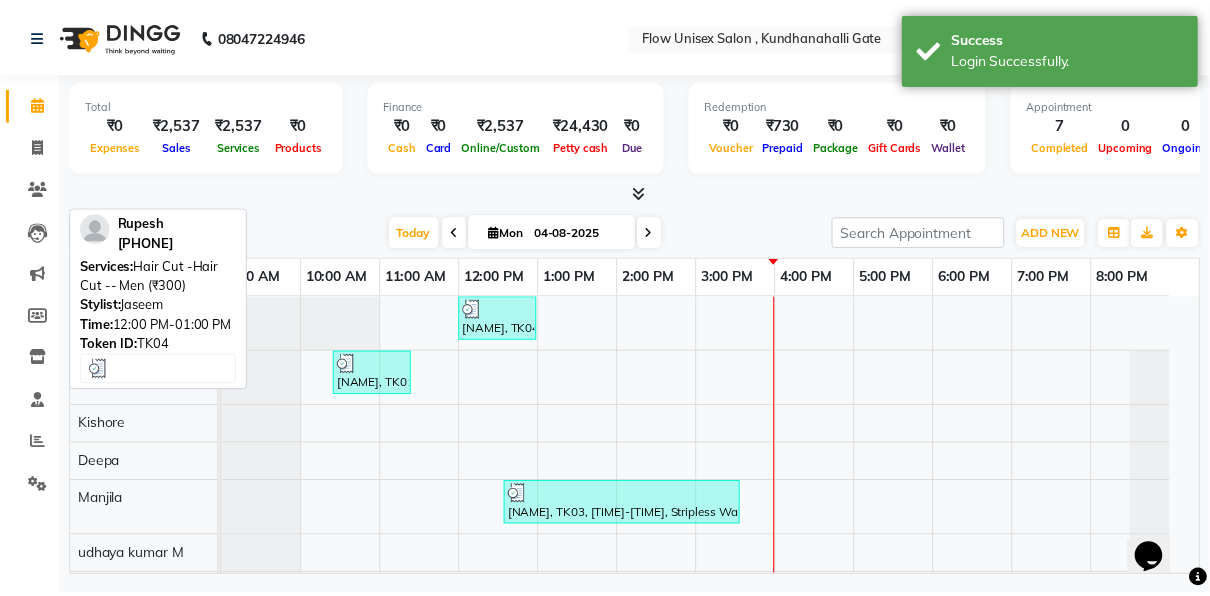 scroll, scrollTop: 0, scrollLeft: 0, axis: both 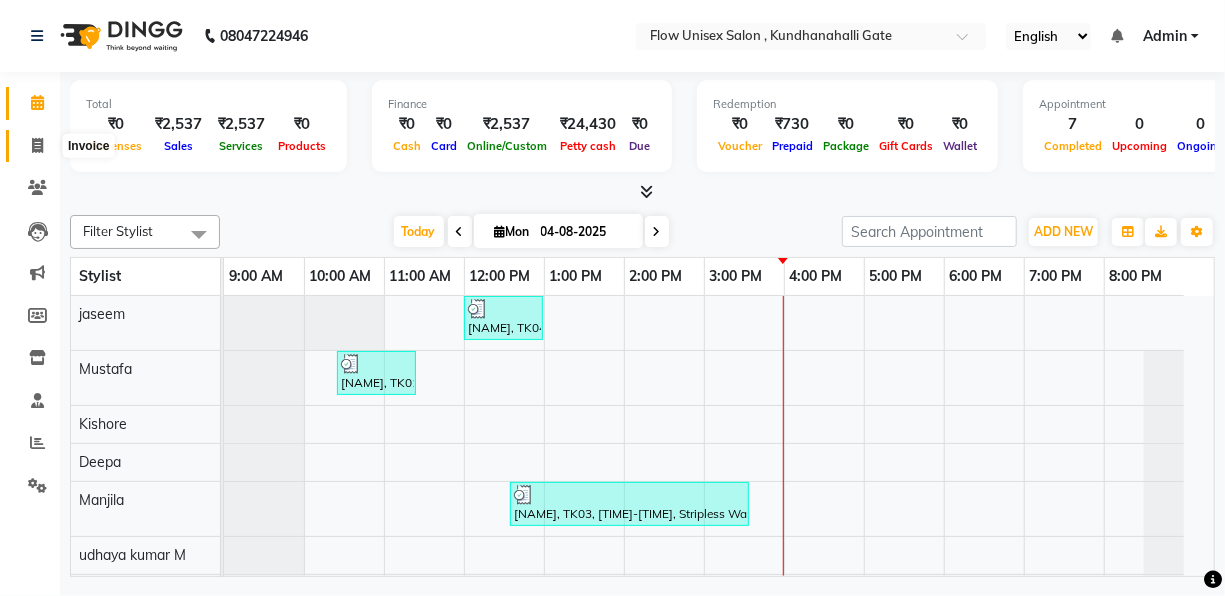click 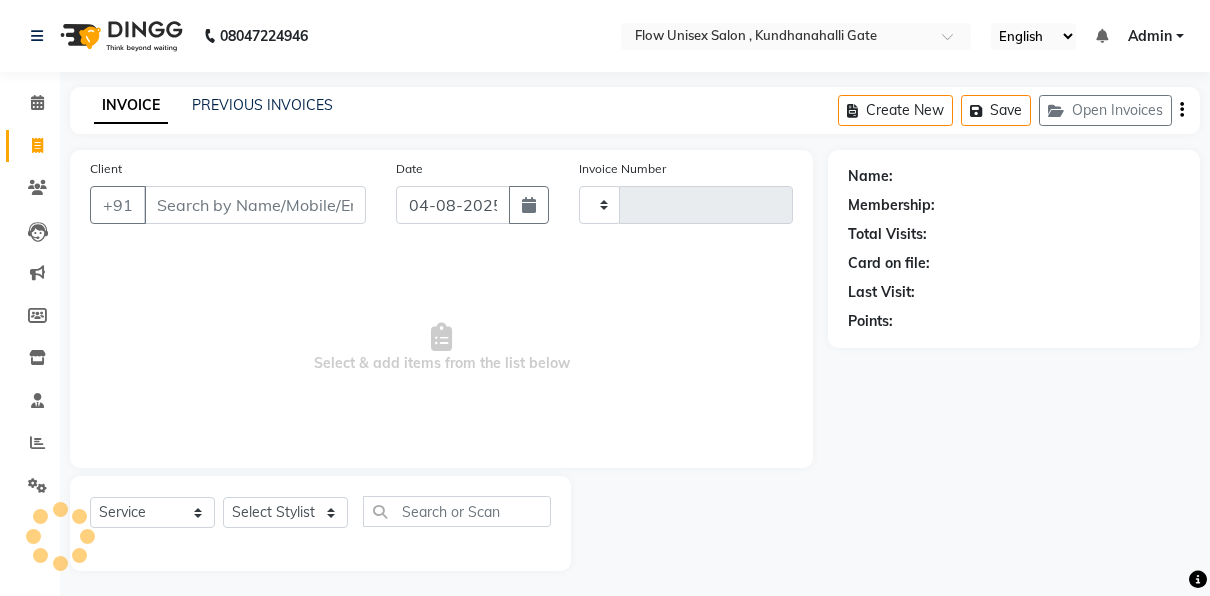 type on "4673" 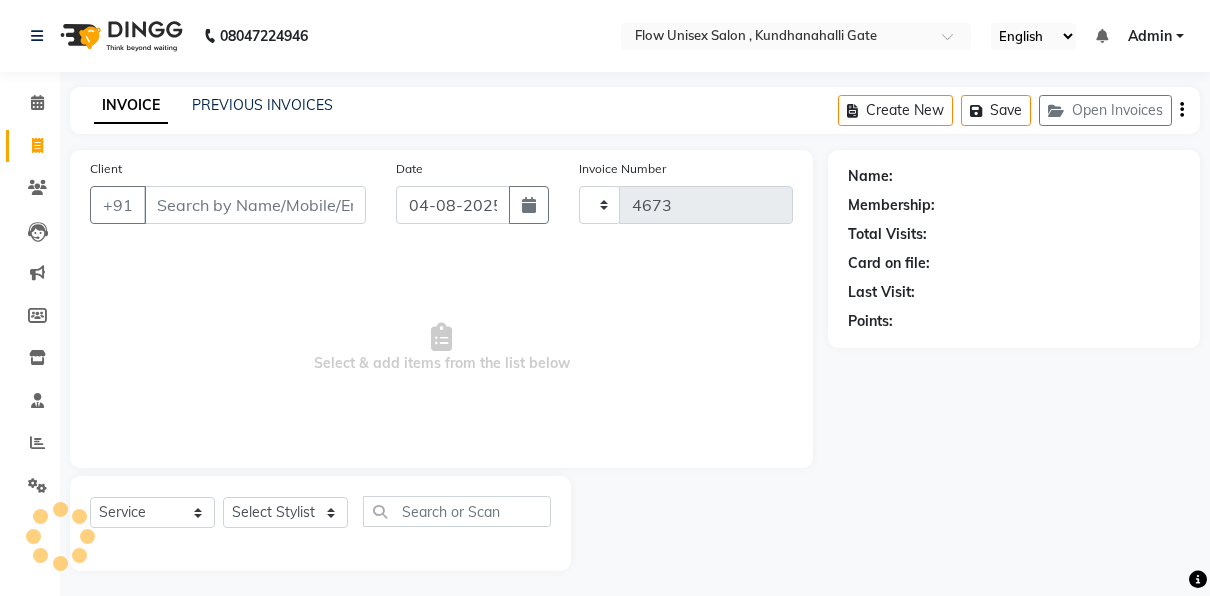 select on "5875" 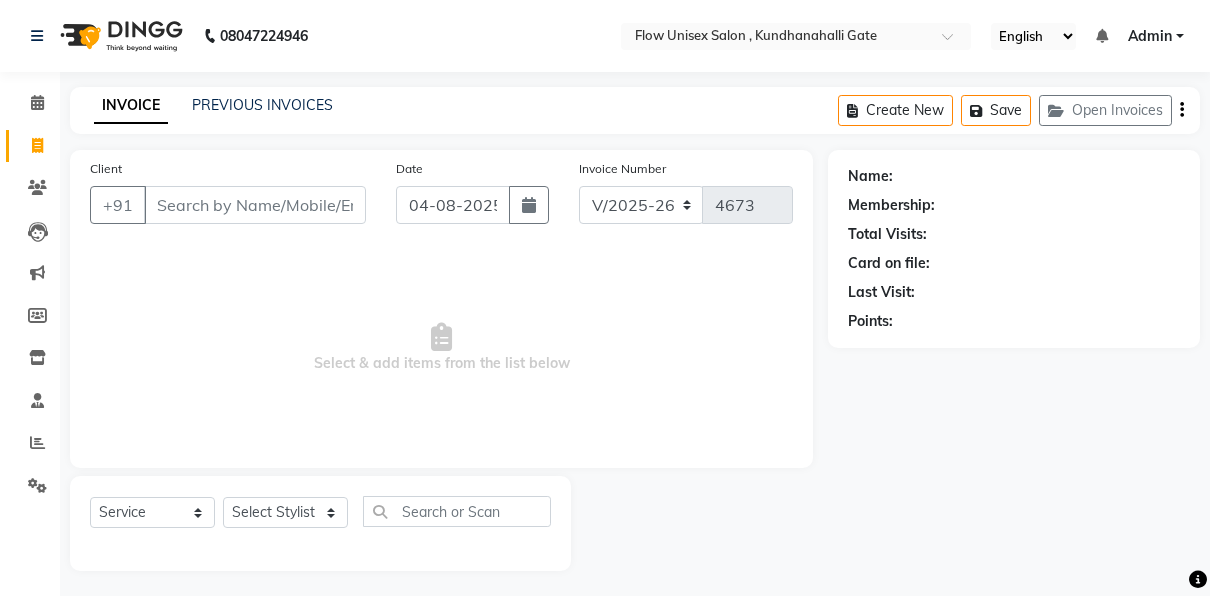click on "Client" at bounding box center (255, 205) 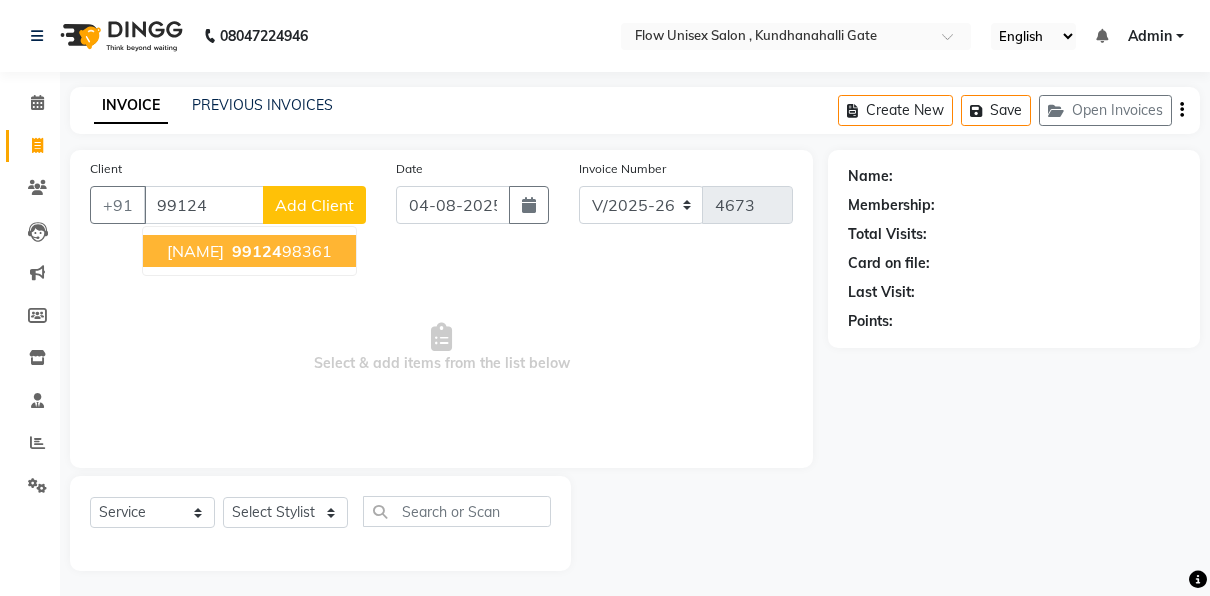 click on "[PHONE]" at bounding box center (280, 251) 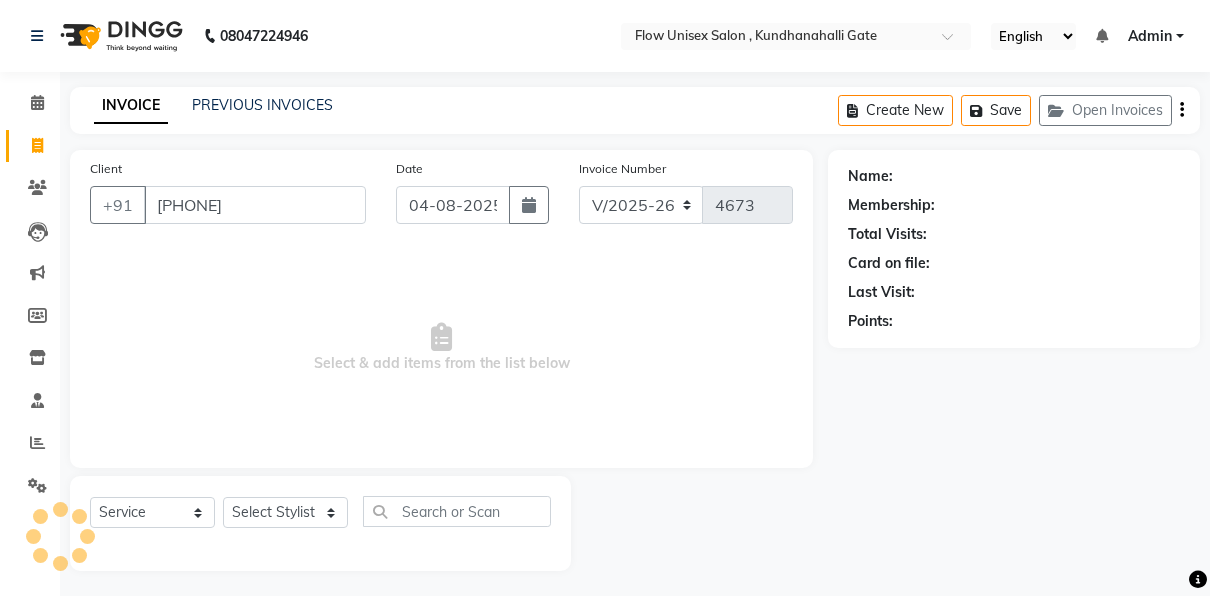 type on "[PHONE]" 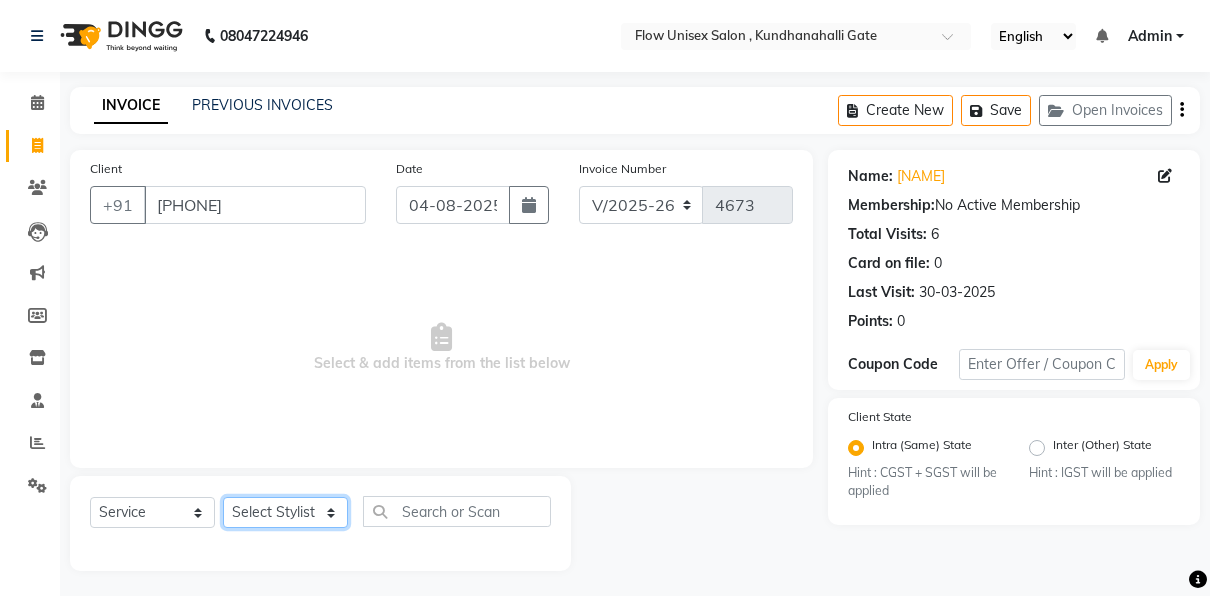 click on "Select Stylist arman Deepa emlen jaseem Kishore Manjila monika debbarma Mustafa Nijamuddin Salmani Saluka Rai Sonu khan Thapa Geeta udhaya kumar M Vishnu Bhati" 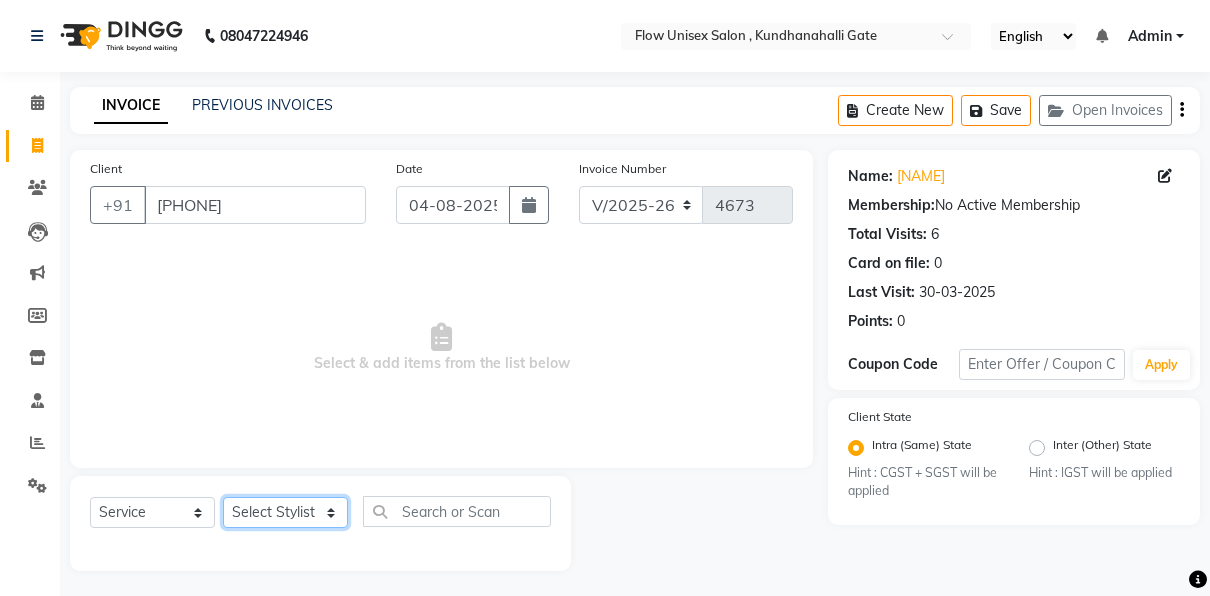 select on "48854" 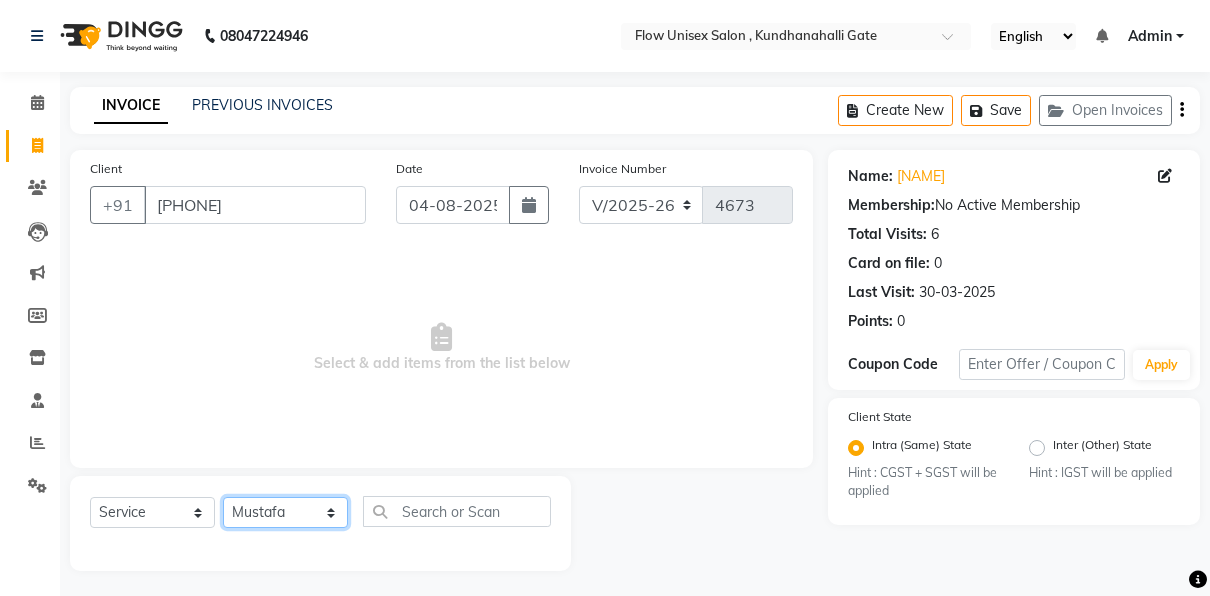 click on "Select Stylist arman Deepa emlen jaseem Kishore Manjila monika debbarma Mustafa Nijamuddin Salmani Saluka Rai Sonu khan Thapa Geeta udhaya kumar M Vishnu Bhati" 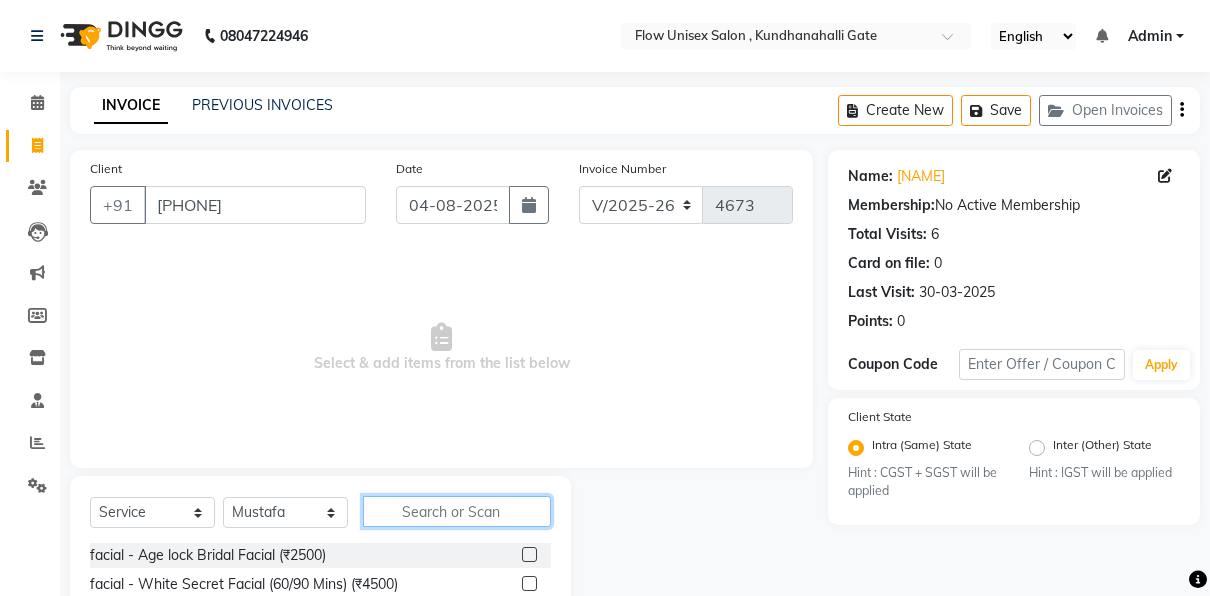click 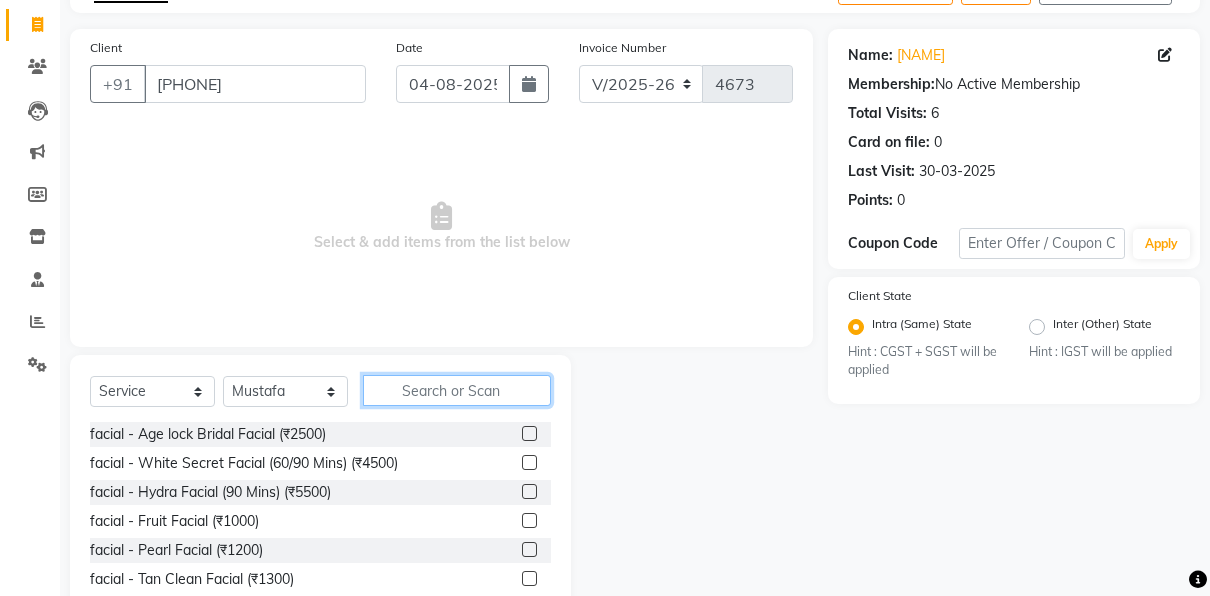 scroll, scrollTop: 122, scrollLeft: 0, axis: vertical 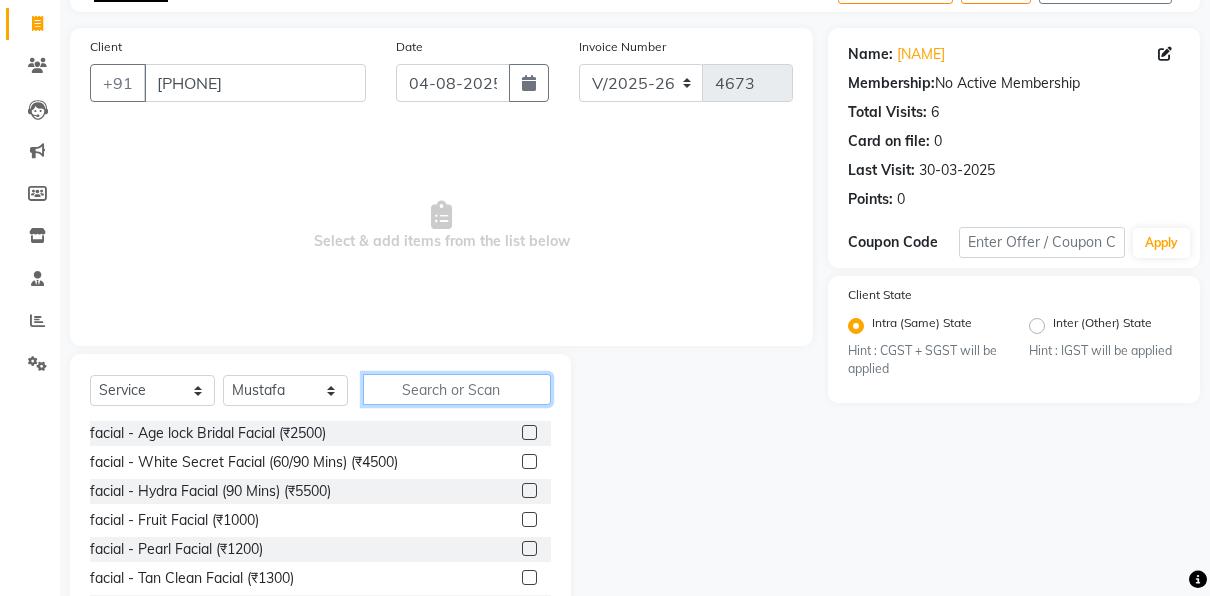 click 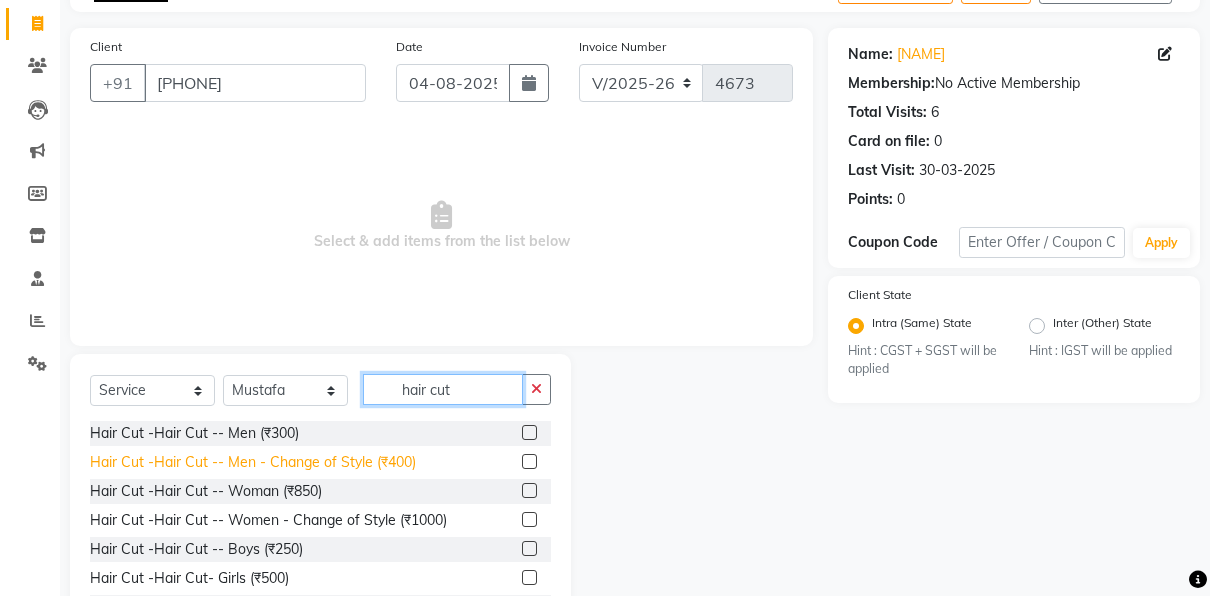 scroll, scrollTop: 118, scrollLeft: 0, axis: vertical 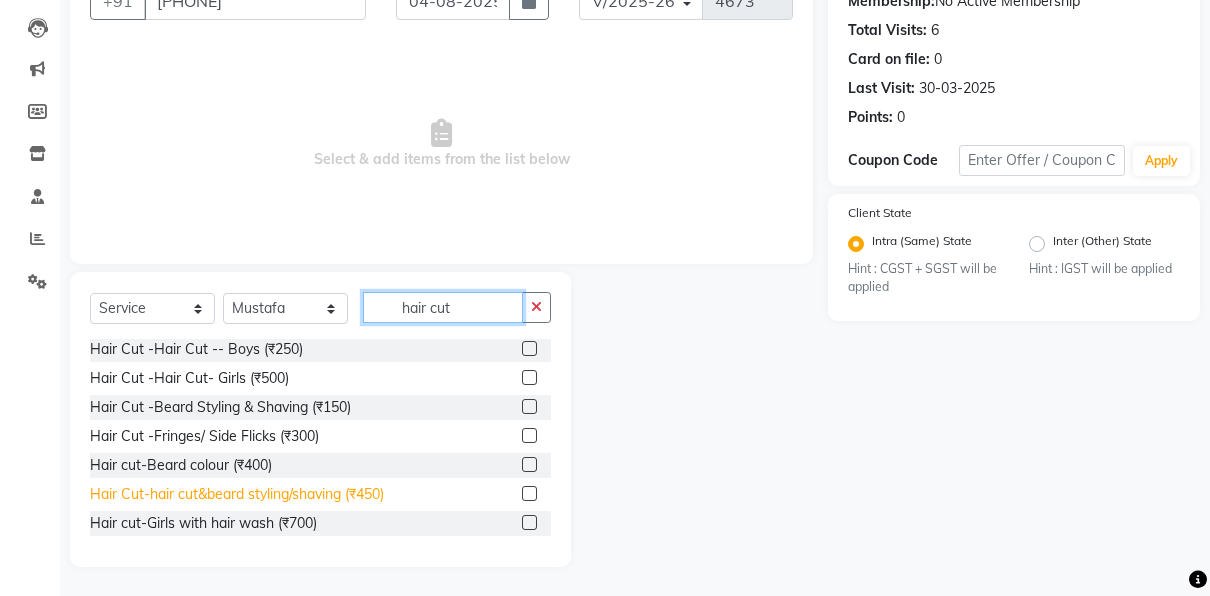 type on "hair cut" 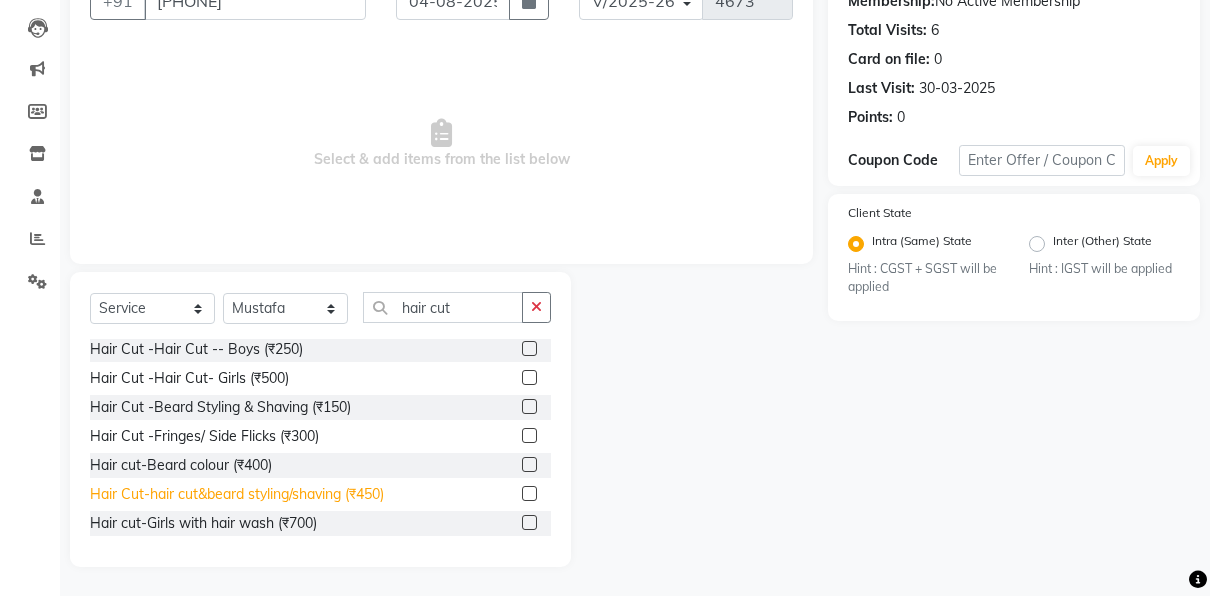 click on "Hair Cut-hair cut&beard styling/shaving (₹450)" 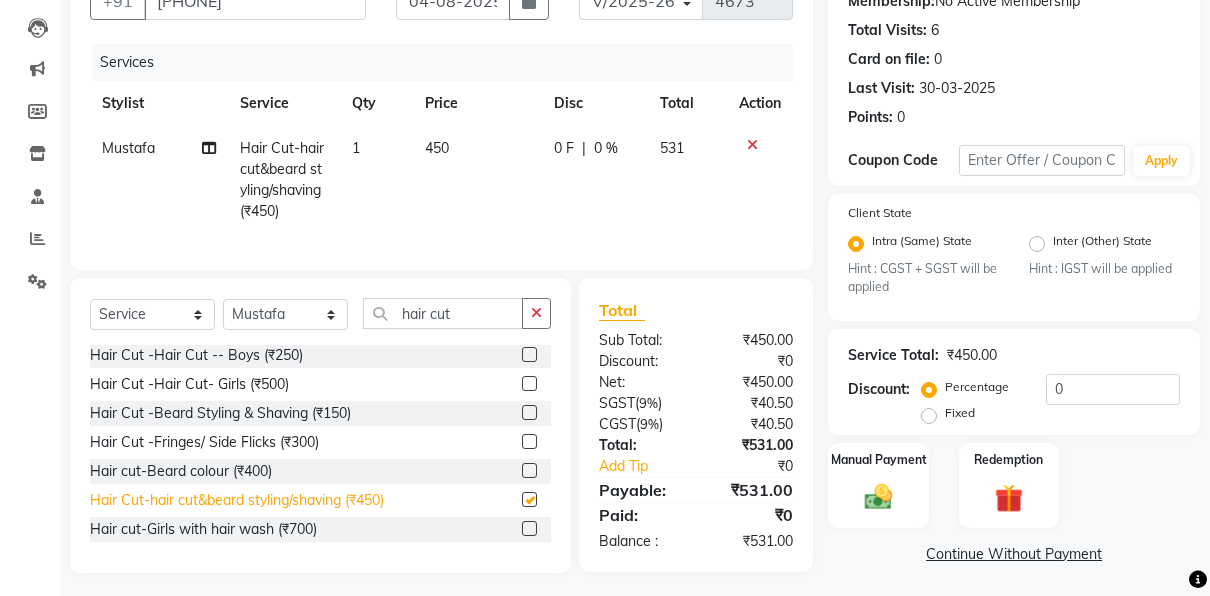 checkbox on "false" 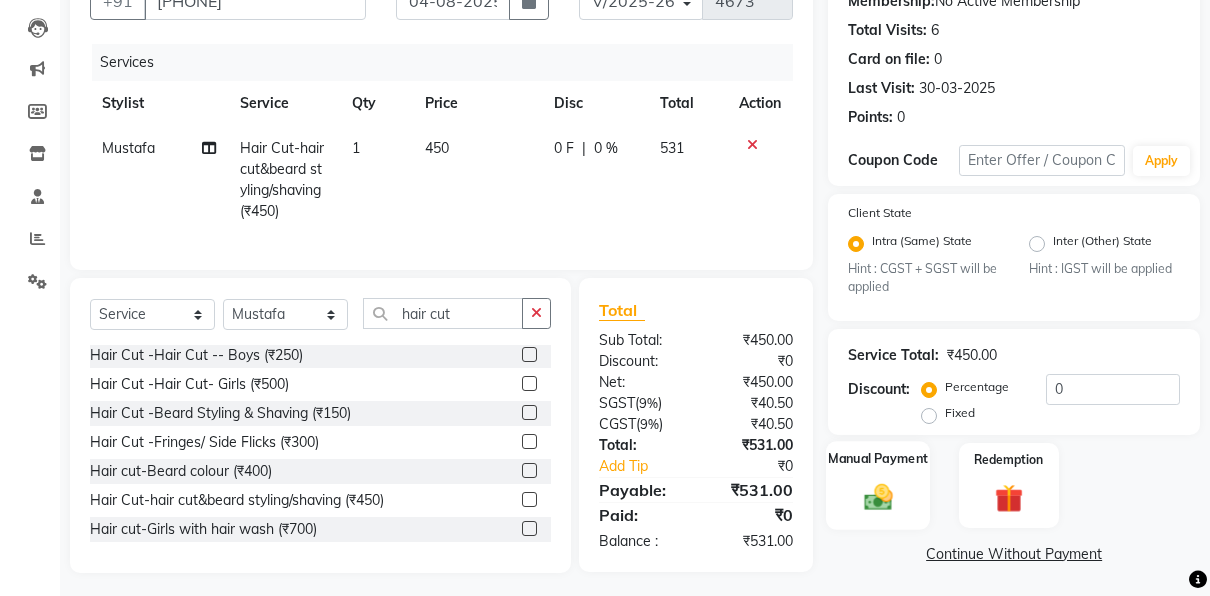 click 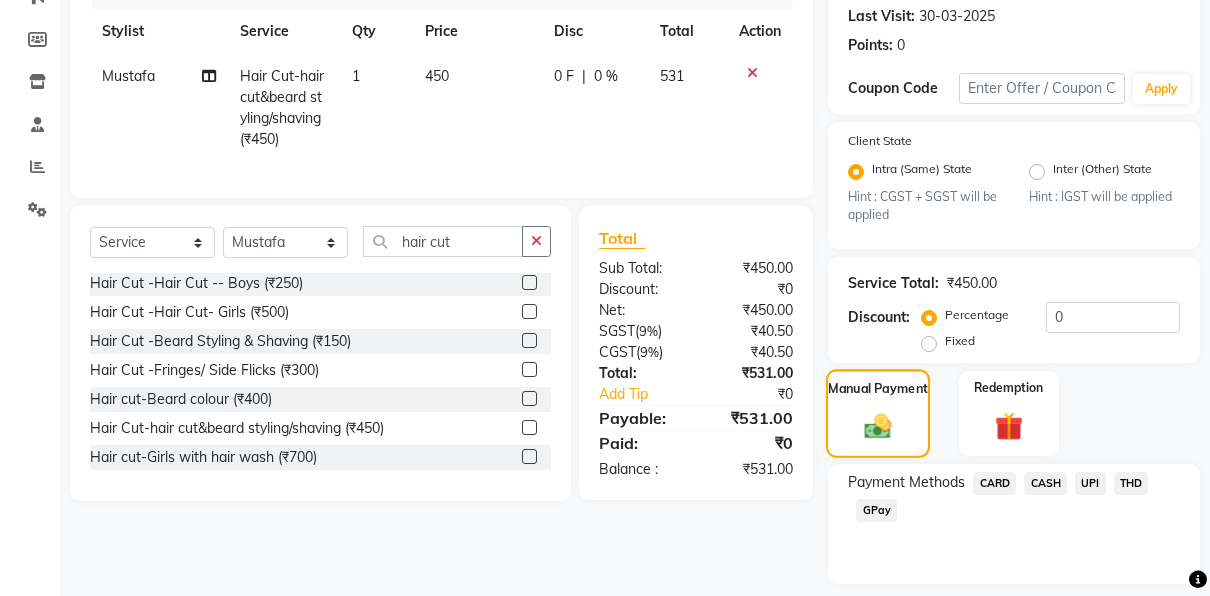 scroll, scrollTop: 306, scrollLeft: 0, axis: vertical 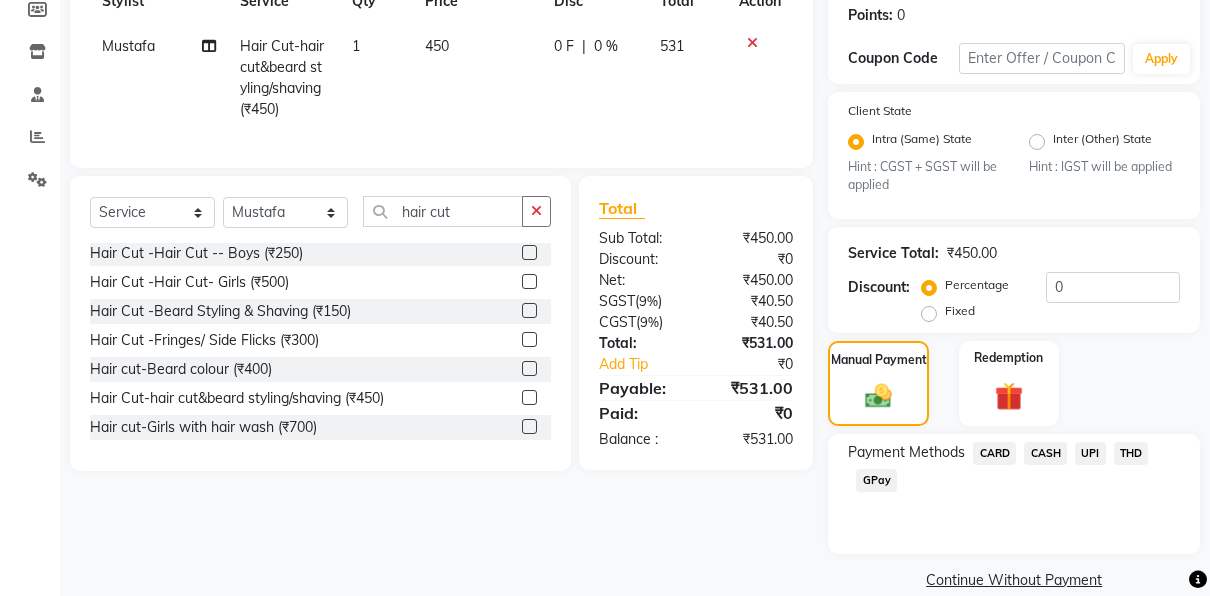 click on "UPI" 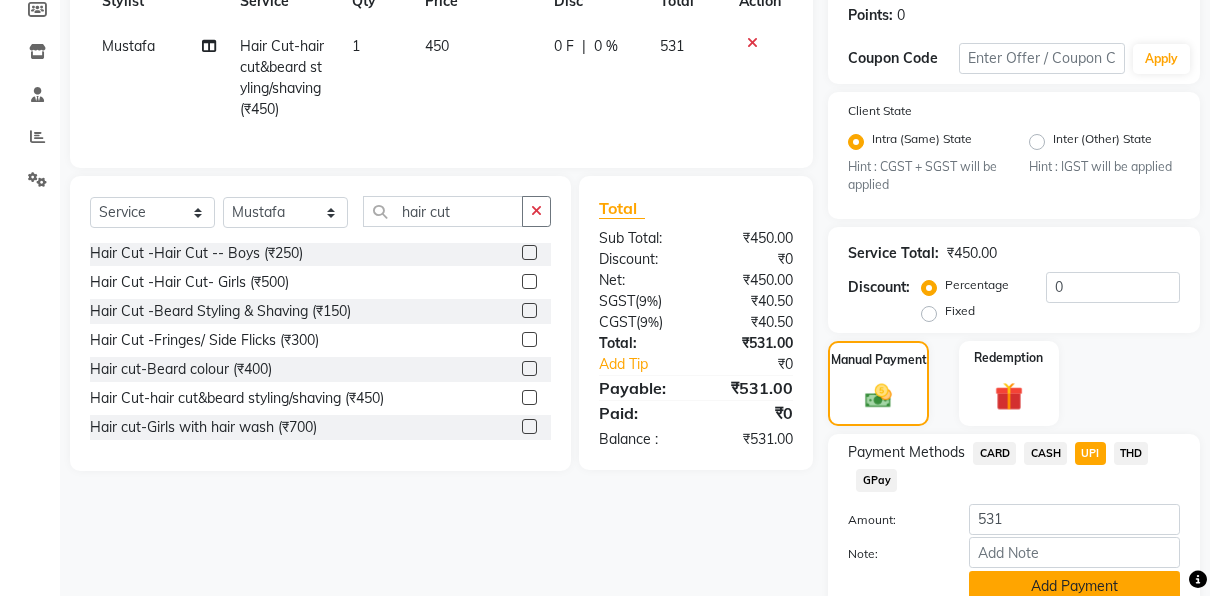 click on "Add Payment" 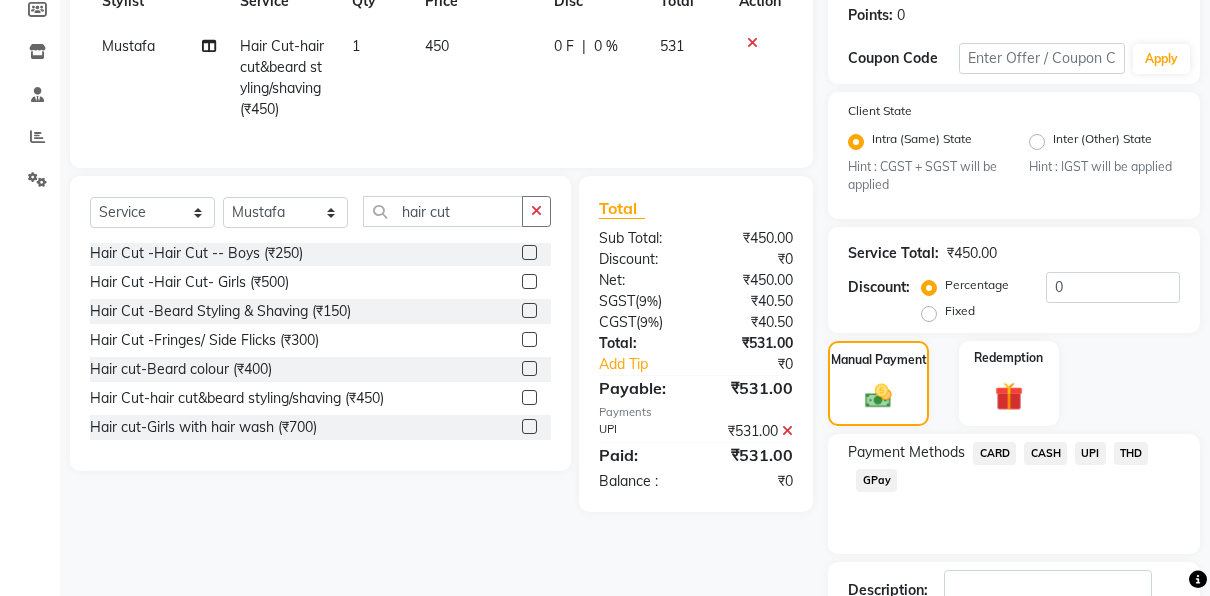 scroll, scrollTop: 446, scrollLeft: 0, axis: vertical 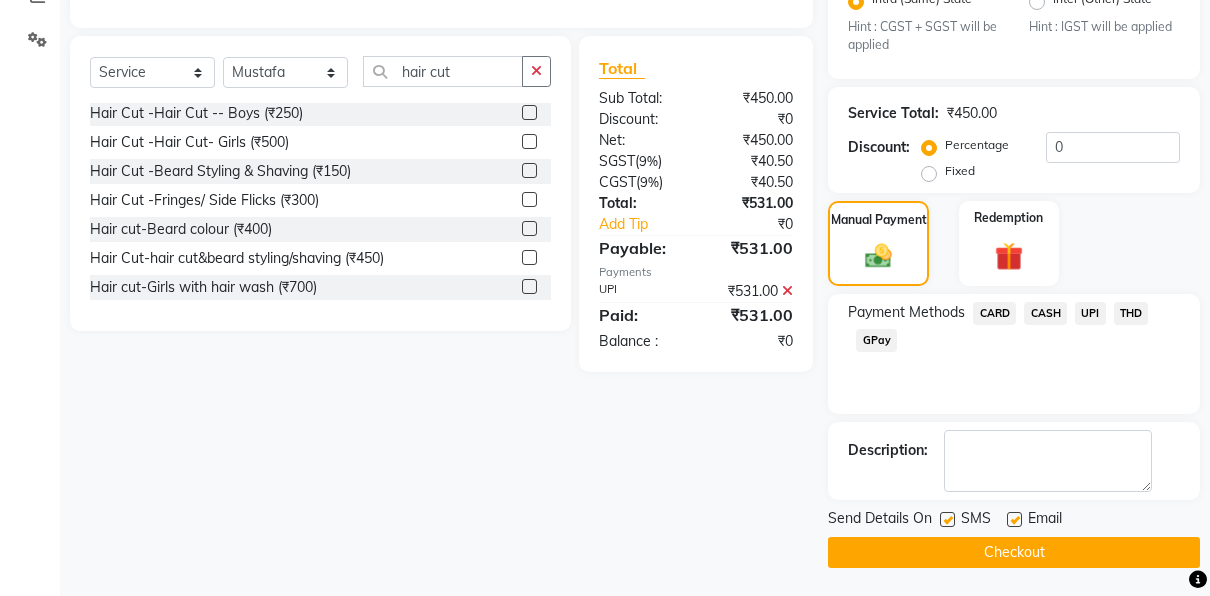 click on "Send Details On SMS Email  Checkout" 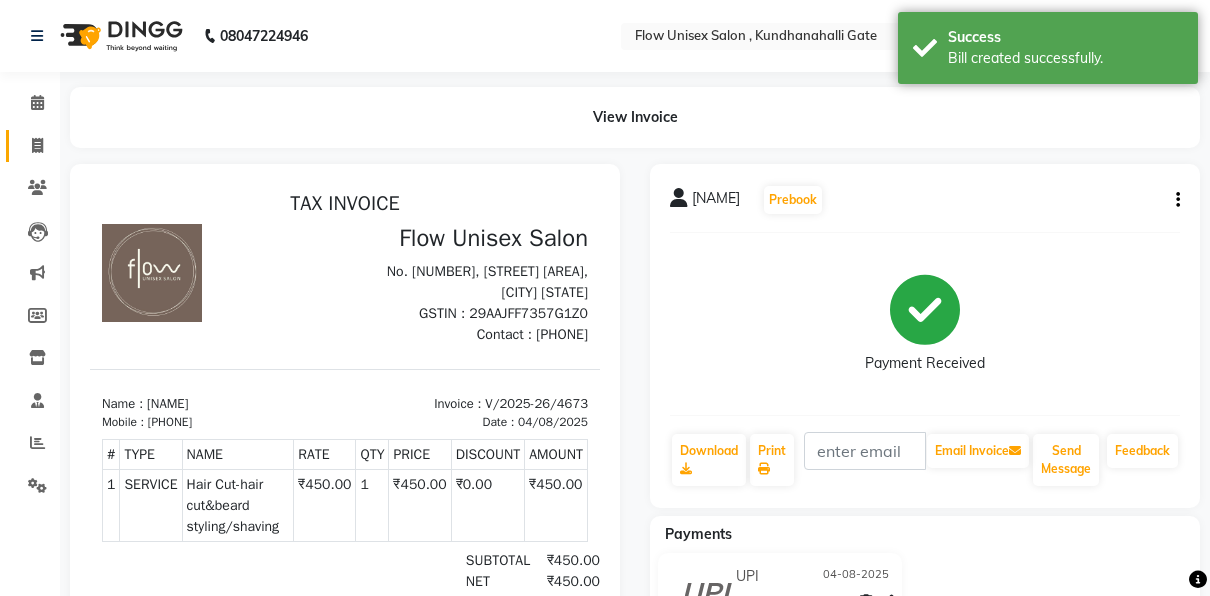 scroll, scrollTop: 0, scrollLeft: 0, axis: both 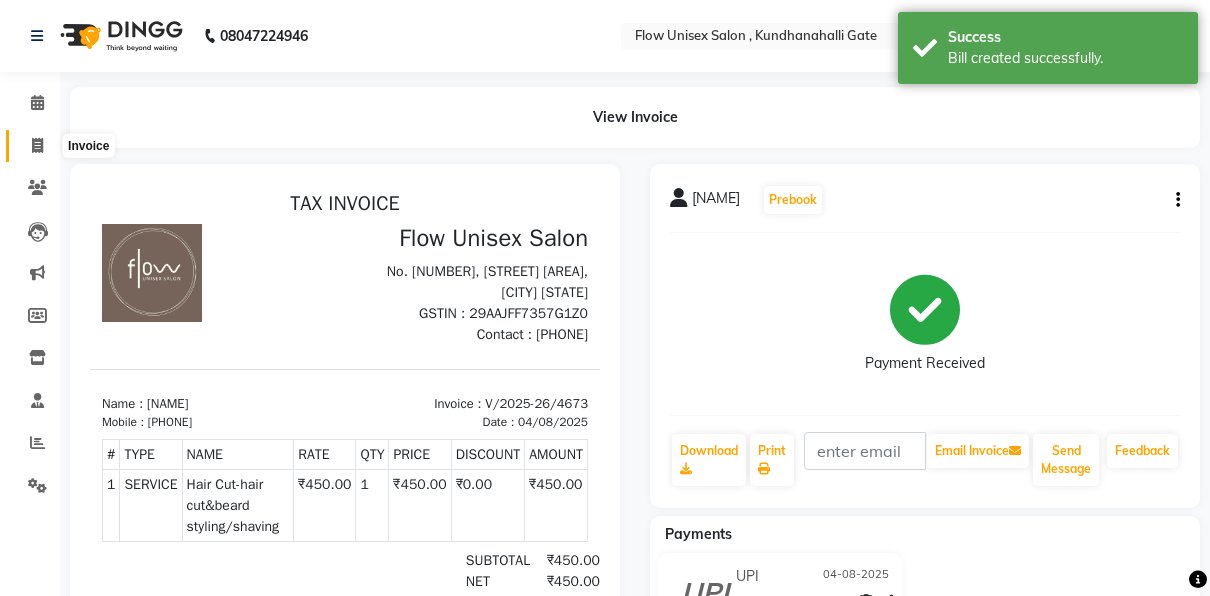 click 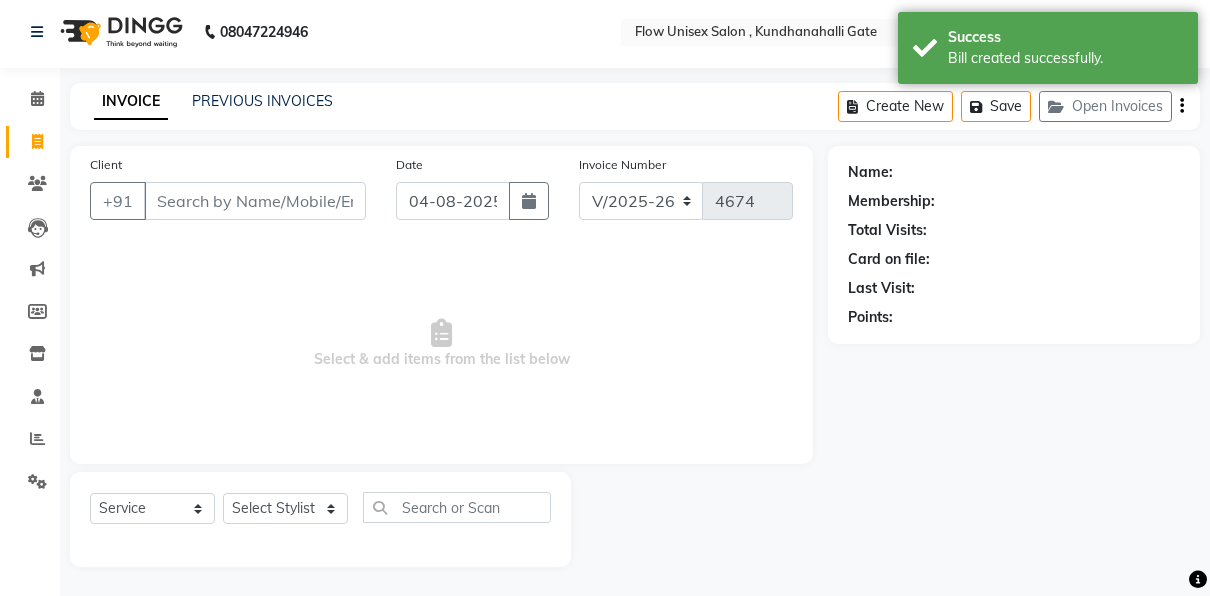 scroll, scrollTop: 0, scrollLeft: 0, axis: both 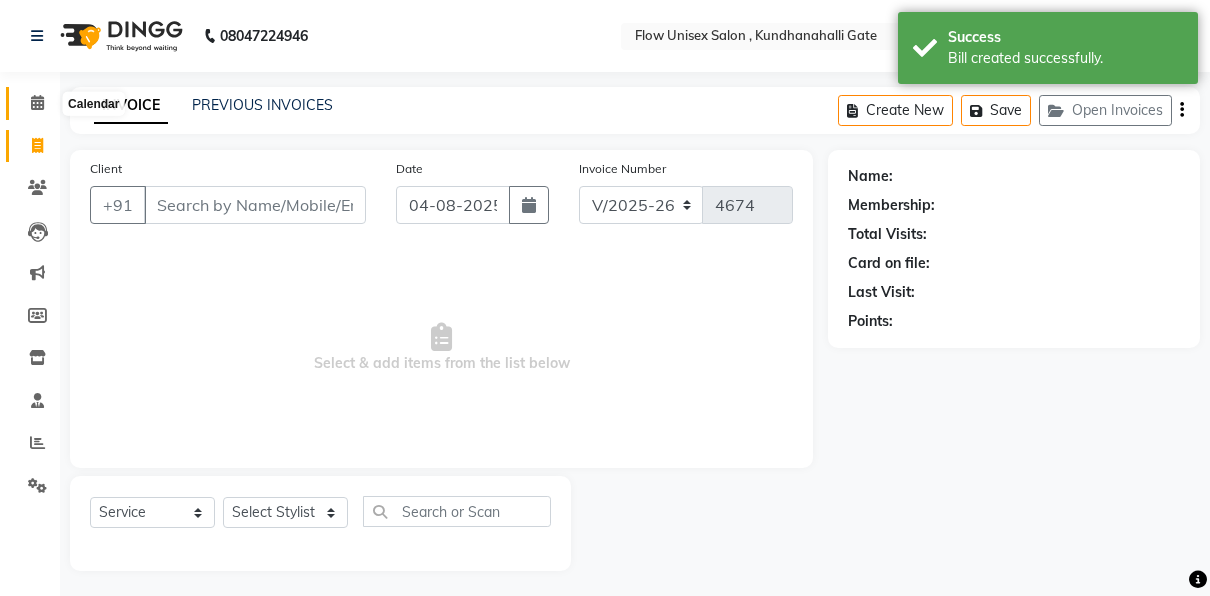 click 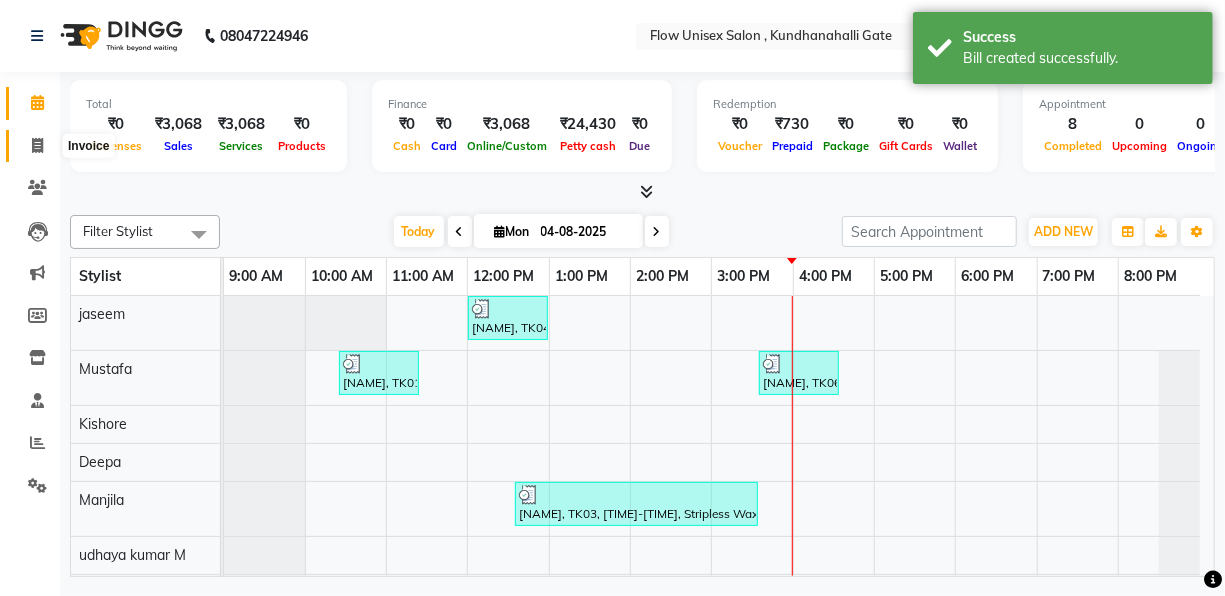 click 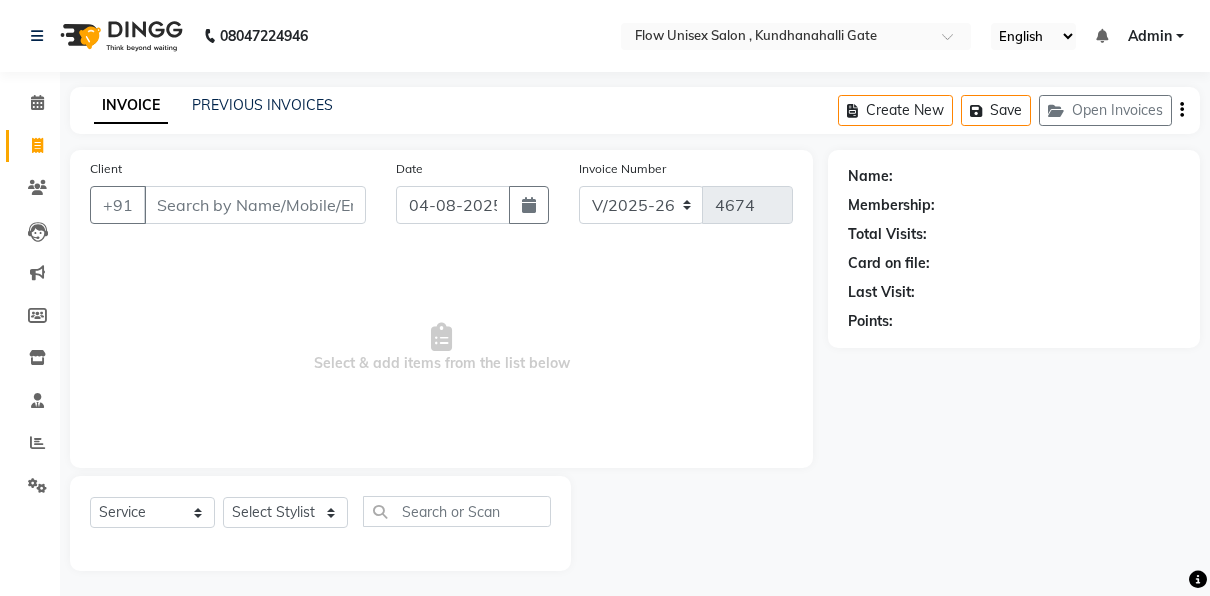 click on "Client" at bounding box center [255, 205] 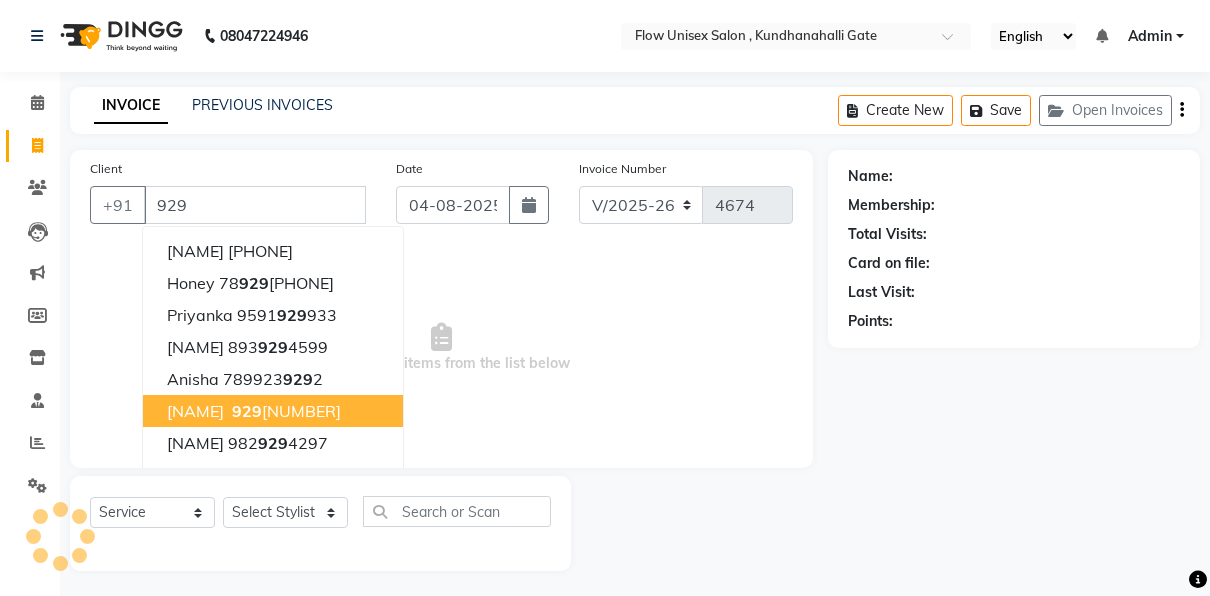 click on "[NAME] [PHONE]" at bounding box center [273, 411] 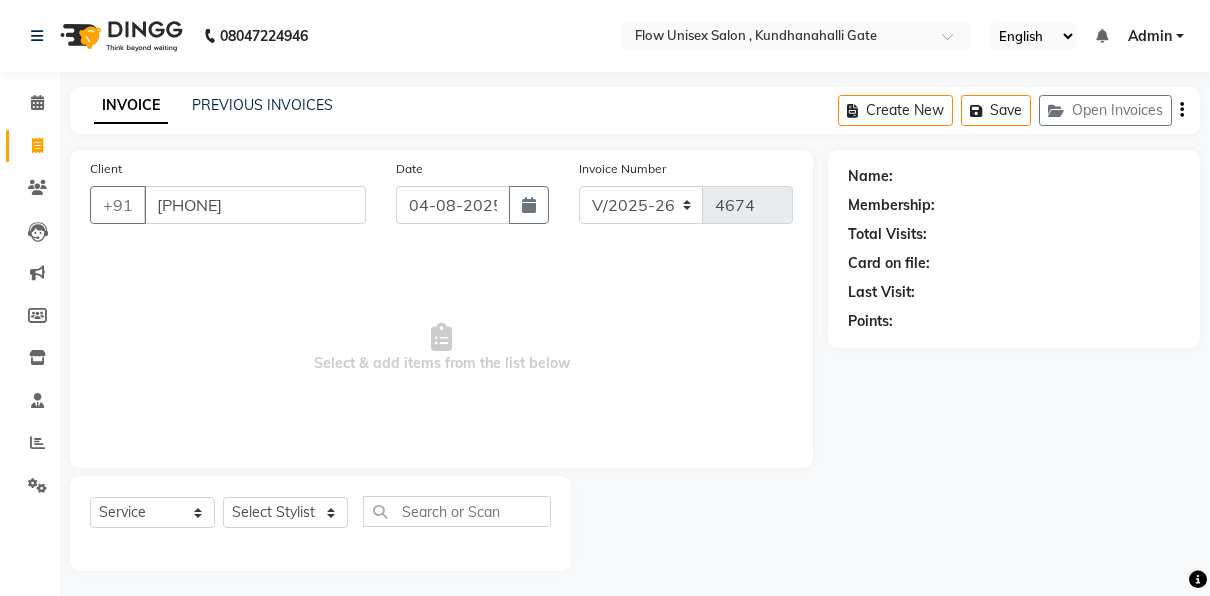 type on "[PHONE]" 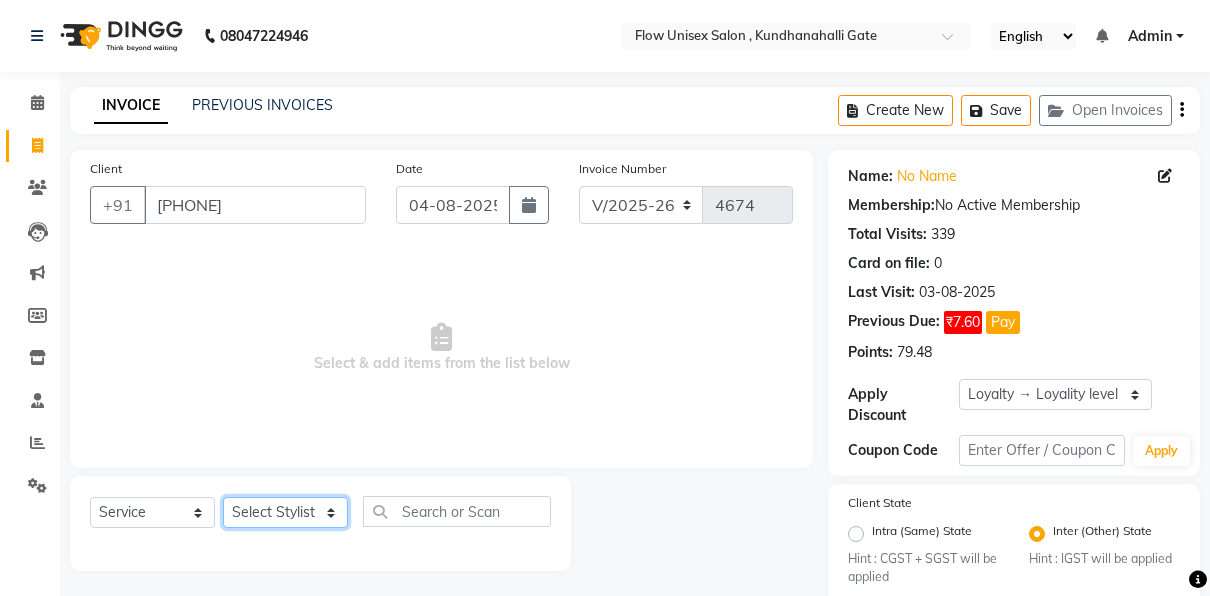 click on "Select Stylist arman Deepa emlen jaseem Kishore Manjila monika debbarma Mustafa Nijamuddin Salmani Saluka Rai Sonu khan Thapa Geeta udhaya kumar M Vishnu Bhati" 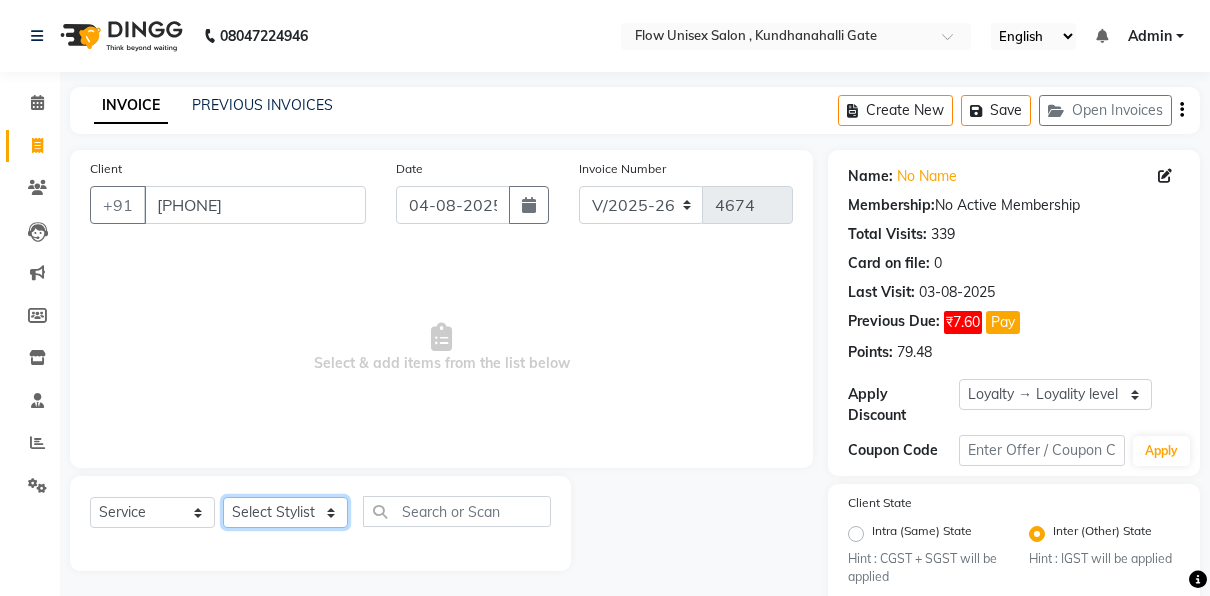 select on "62770" 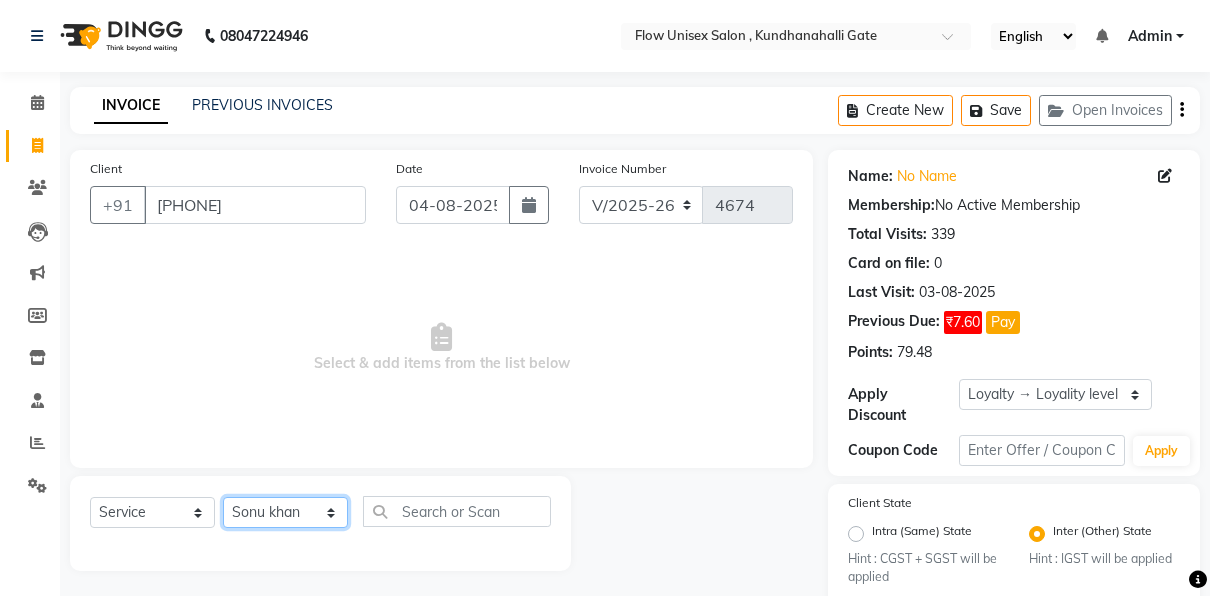 click on "Select Stylist arman Deepa emlen jaseem Kishore Manjila monika debbarma Mustafa Nijamuddin Salmani Saluka Rai Sonu khan Thapa Geeta udhaya kumar M Vishnu Bhati" 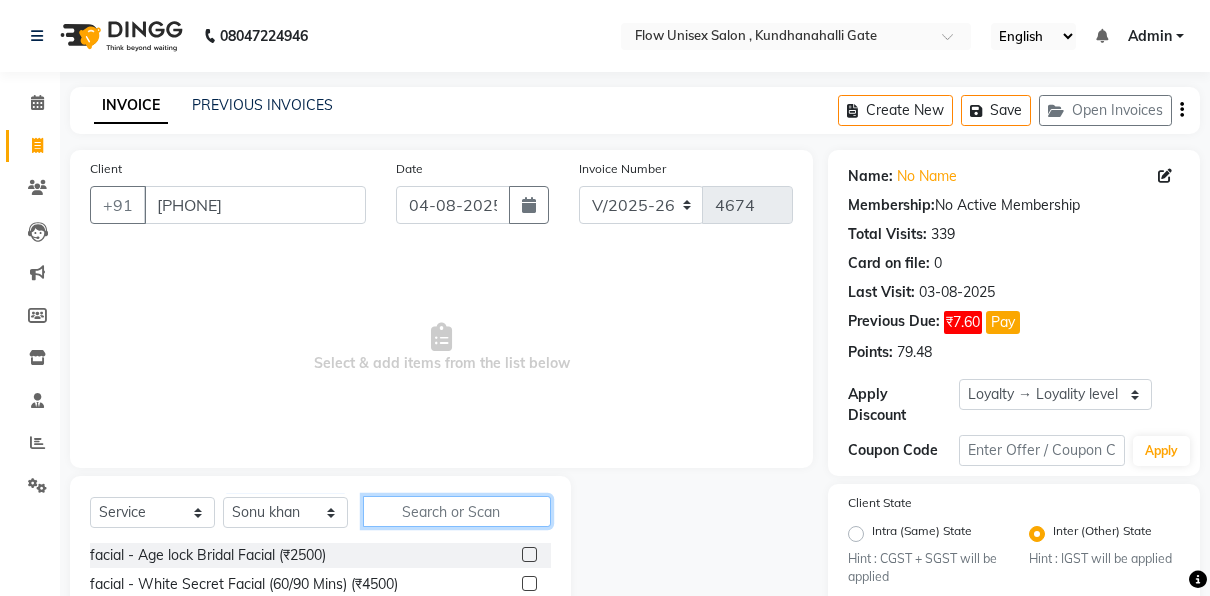 click 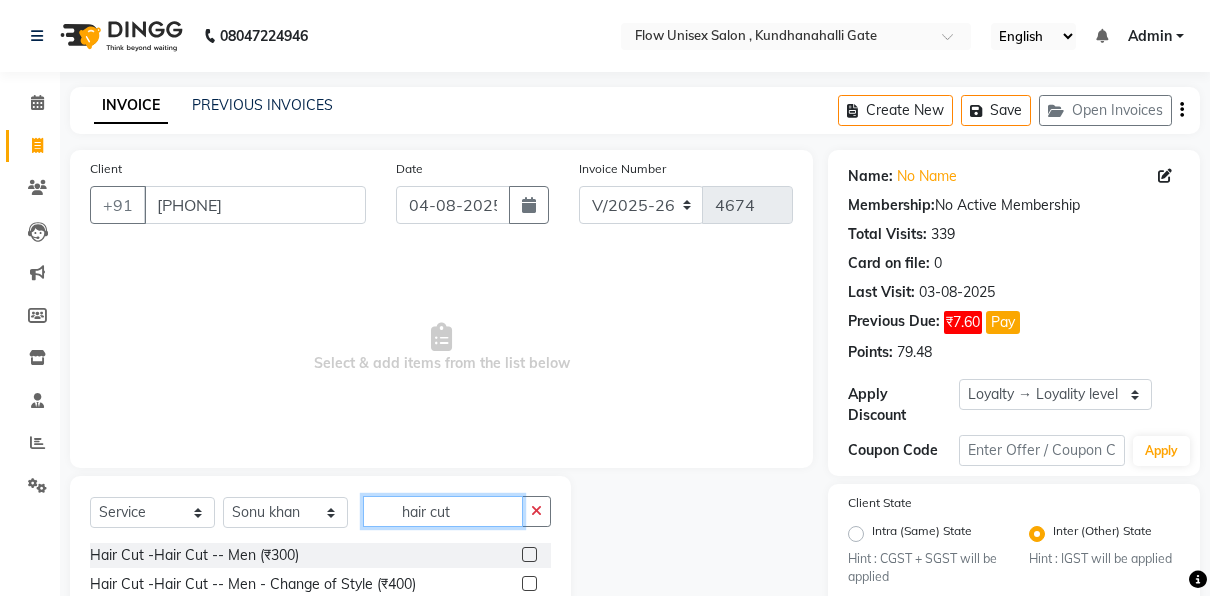 scroll, scrollTop: 142, scrollLeft: 0, axis: vertical 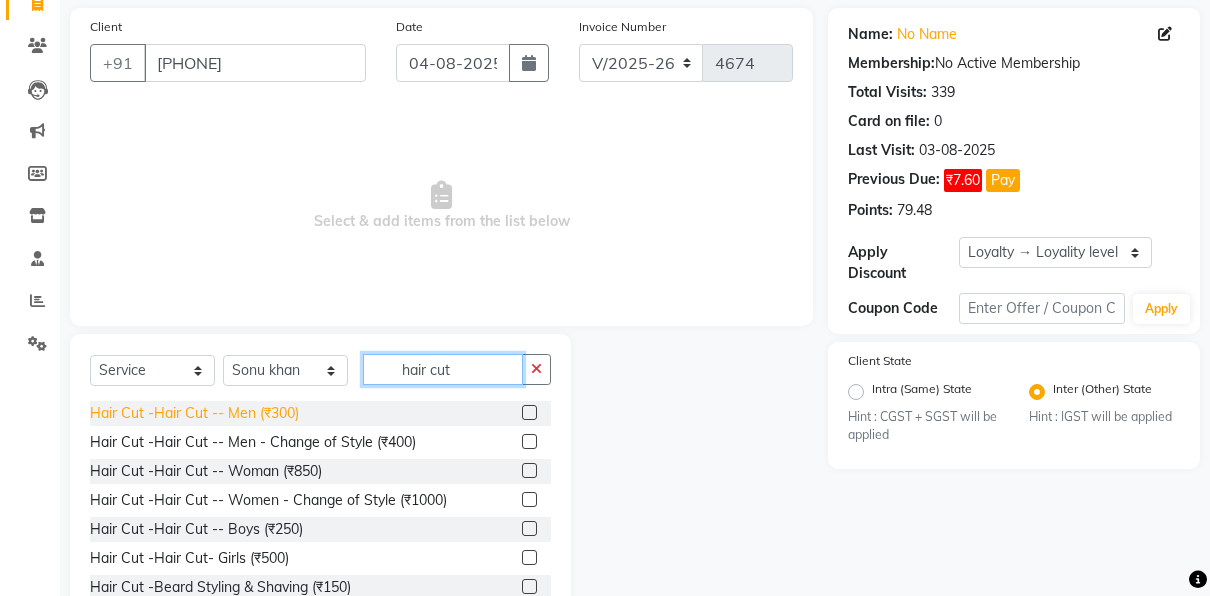 type on "hair cut" 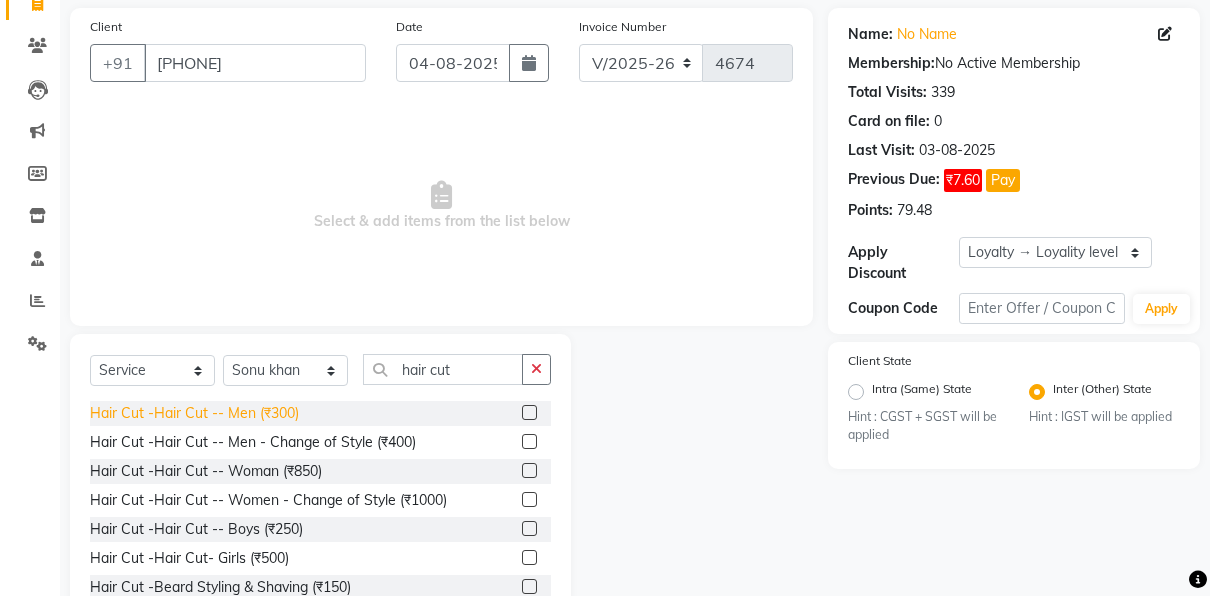 click on "Hair Cut -Hair Cut -- Men (₹300)" 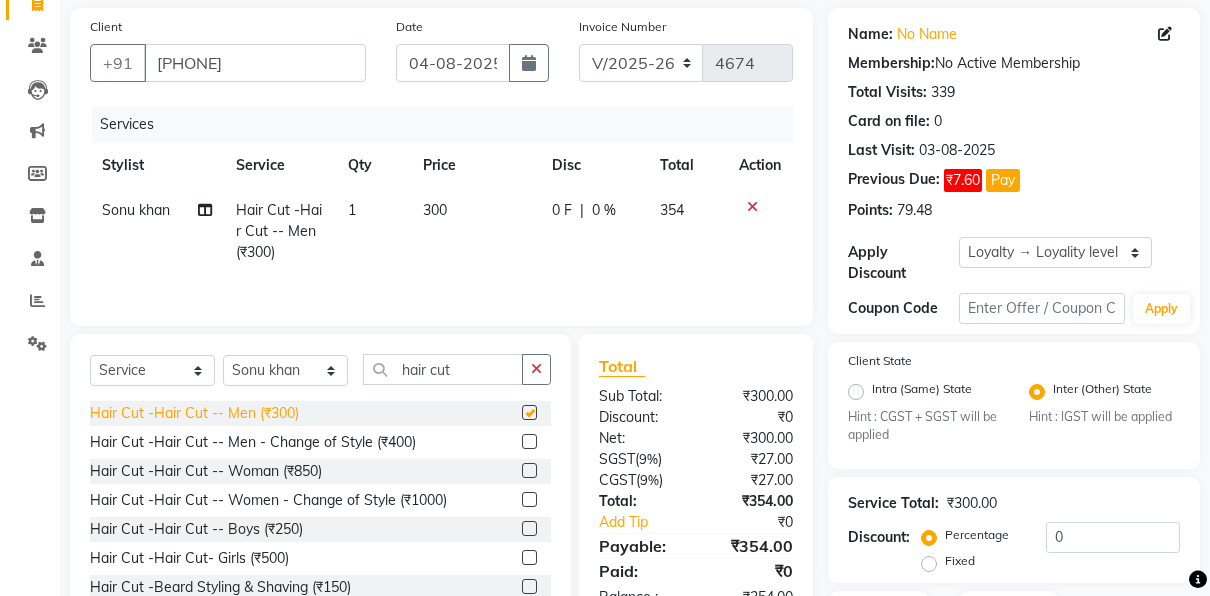 checkbox on "false" 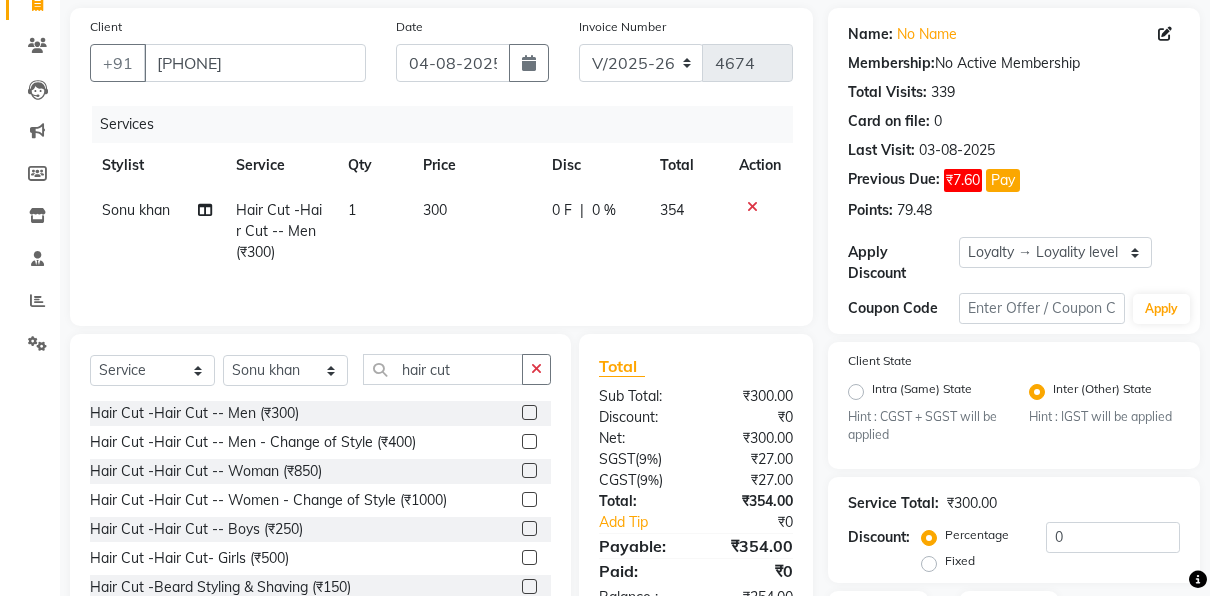 scroll, scrollTop: 292, scrollLeft: 0, axis: vertical 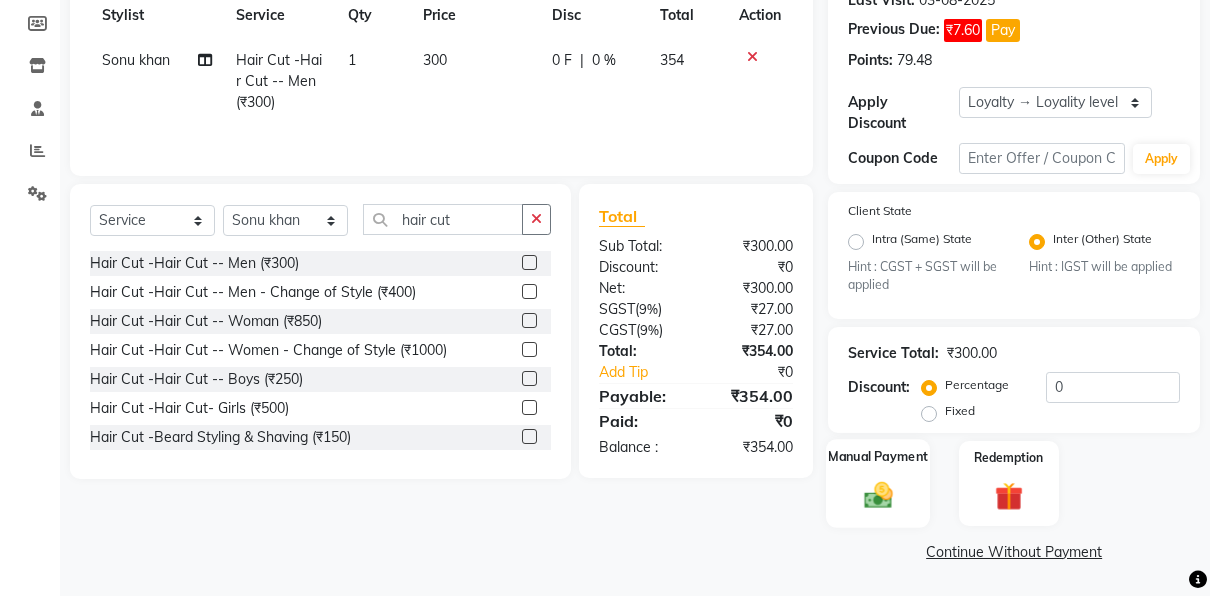 click 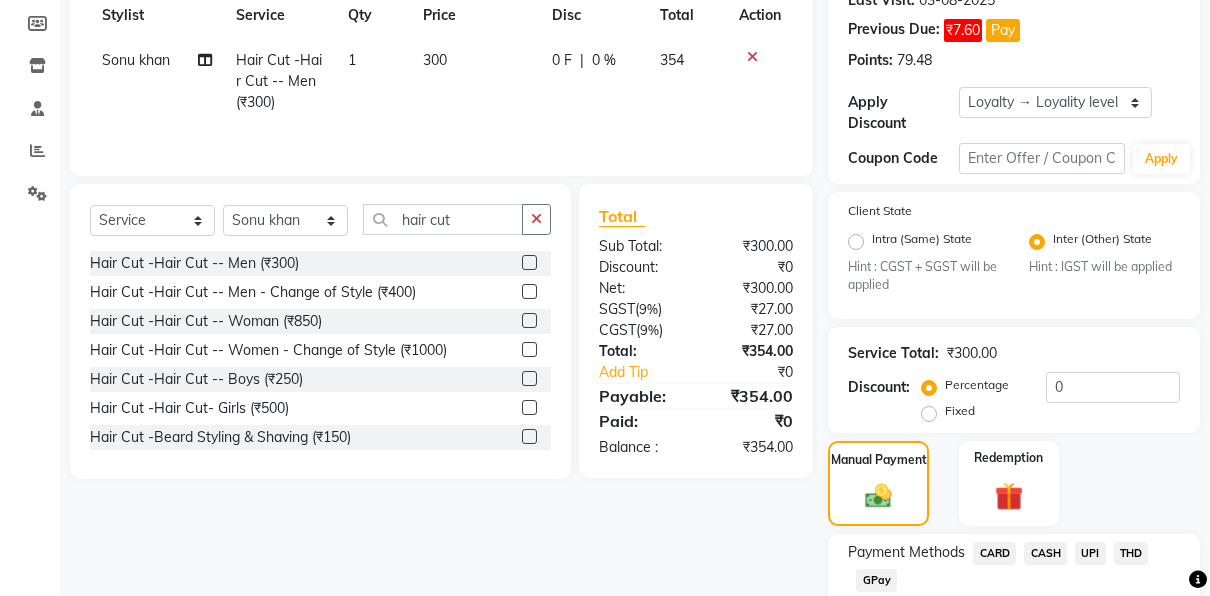 click on "UPI" 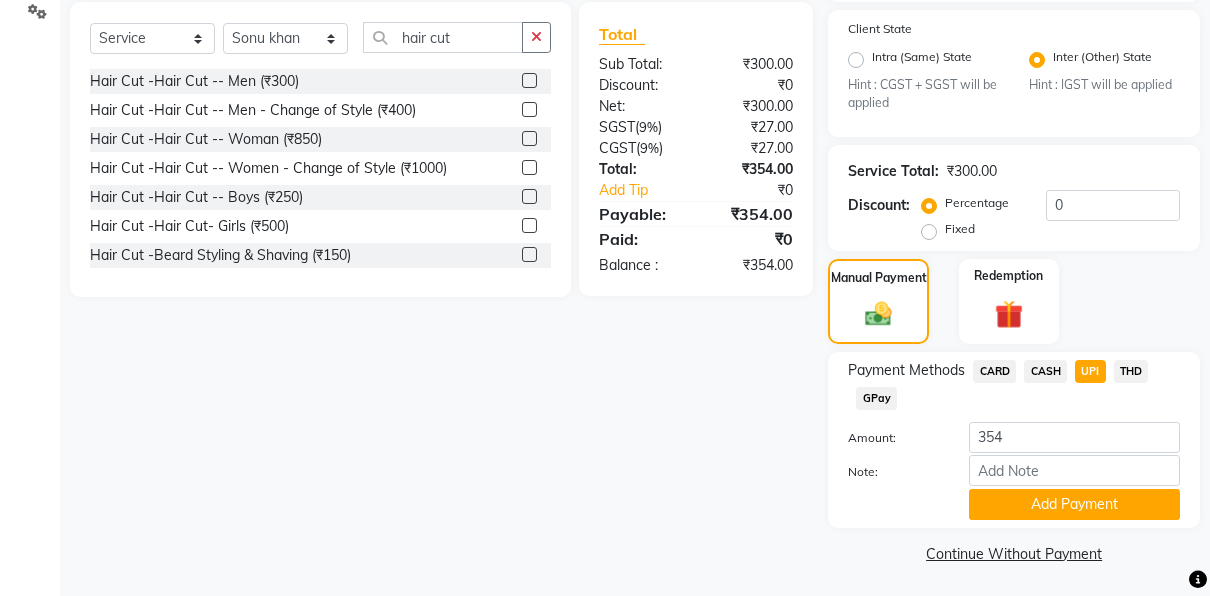 scroll, scrollTop: 476, scrollLeft: 0, axis: vertical 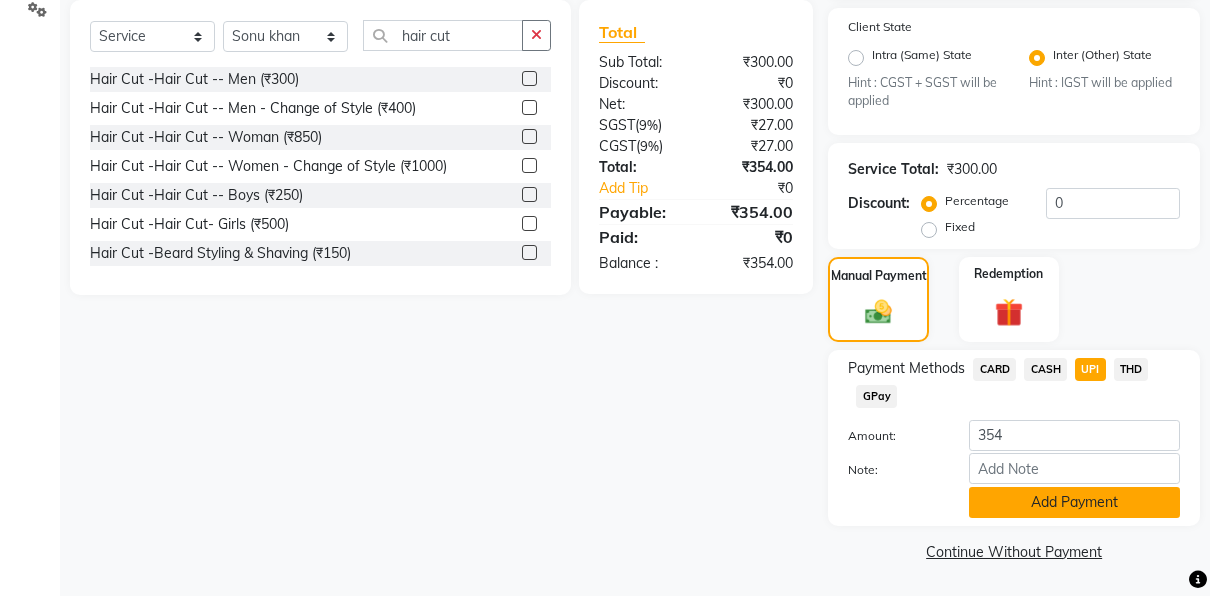 click on "Add Payment" 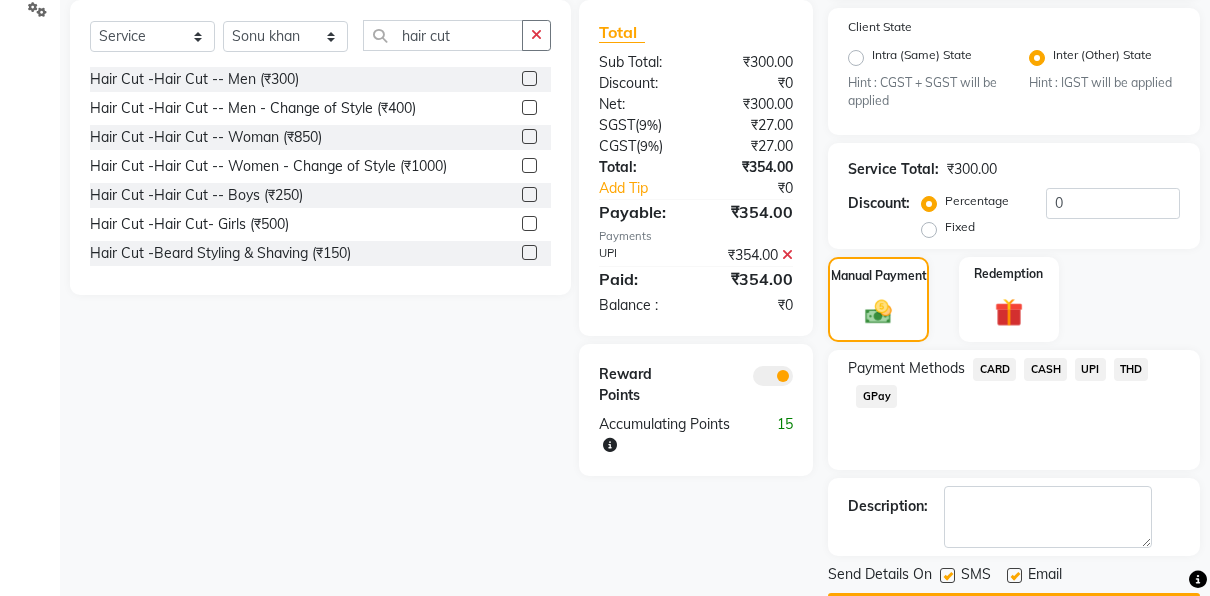 click 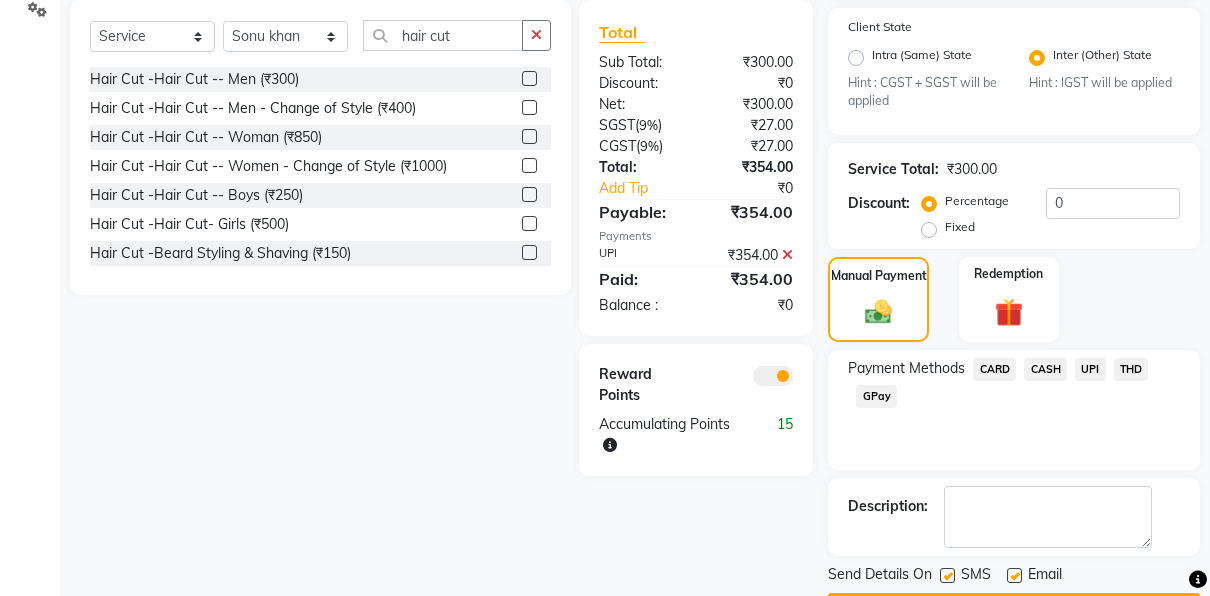 click 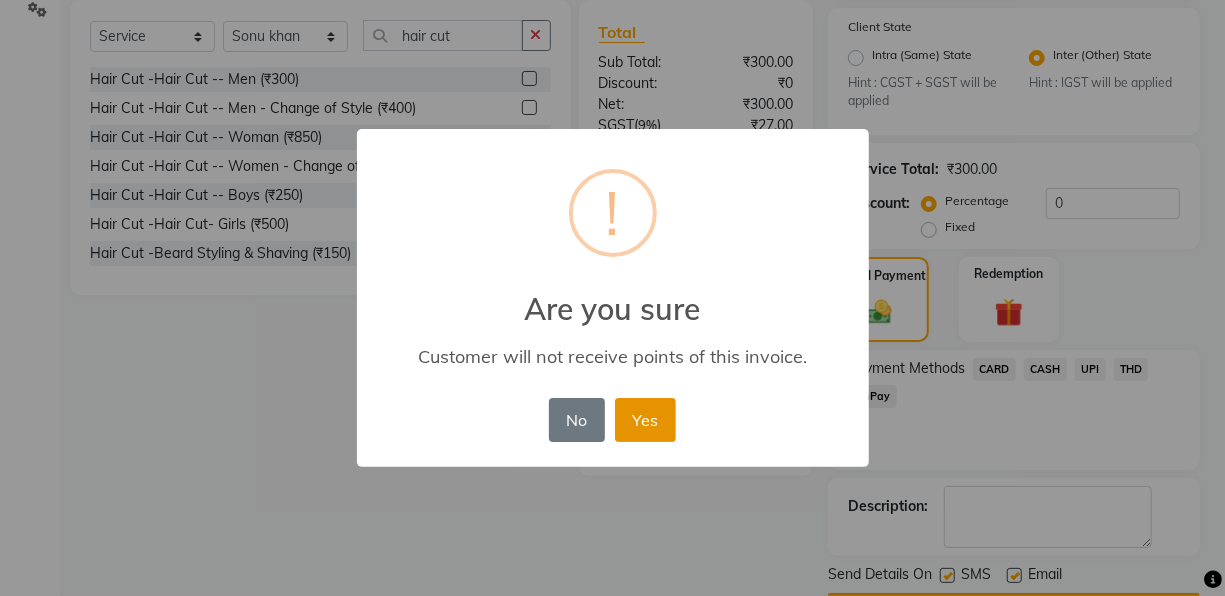 click on "Yes" at bounding box center (645, 420) 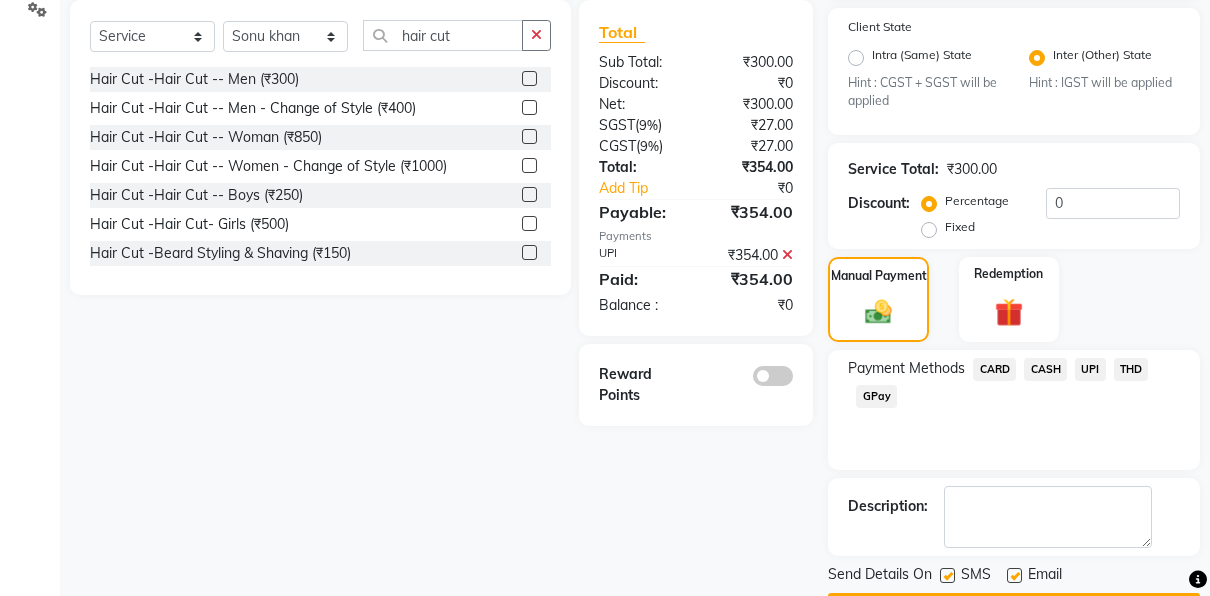 scroll, scrollTop: 532, scrollLeft: 0, axis: vertical 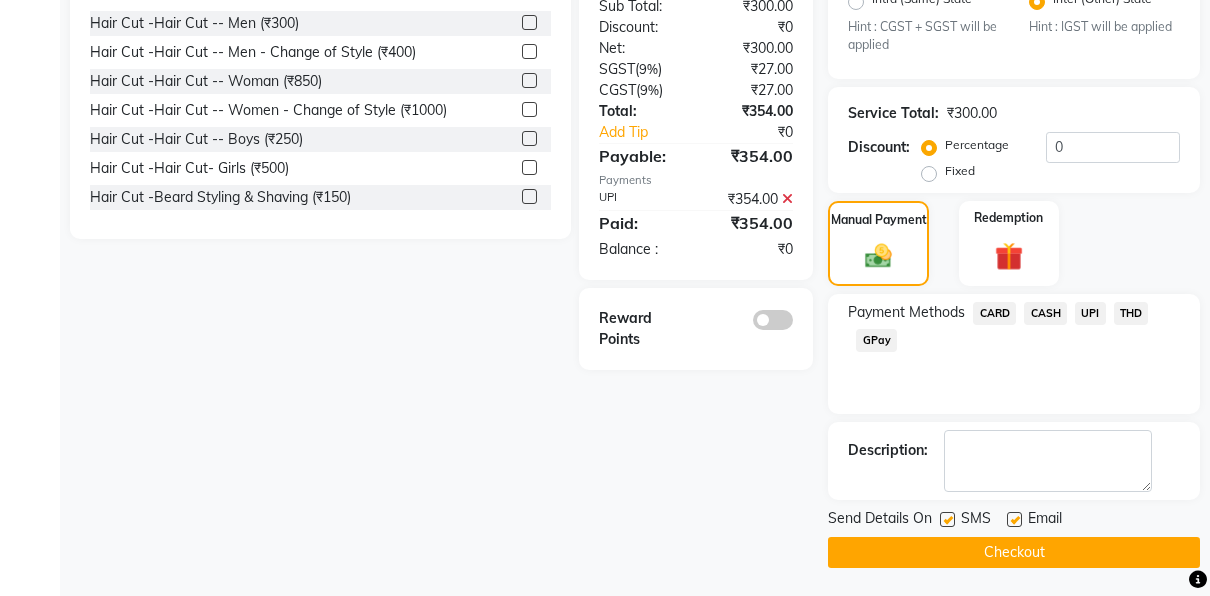 click on "Checkout" 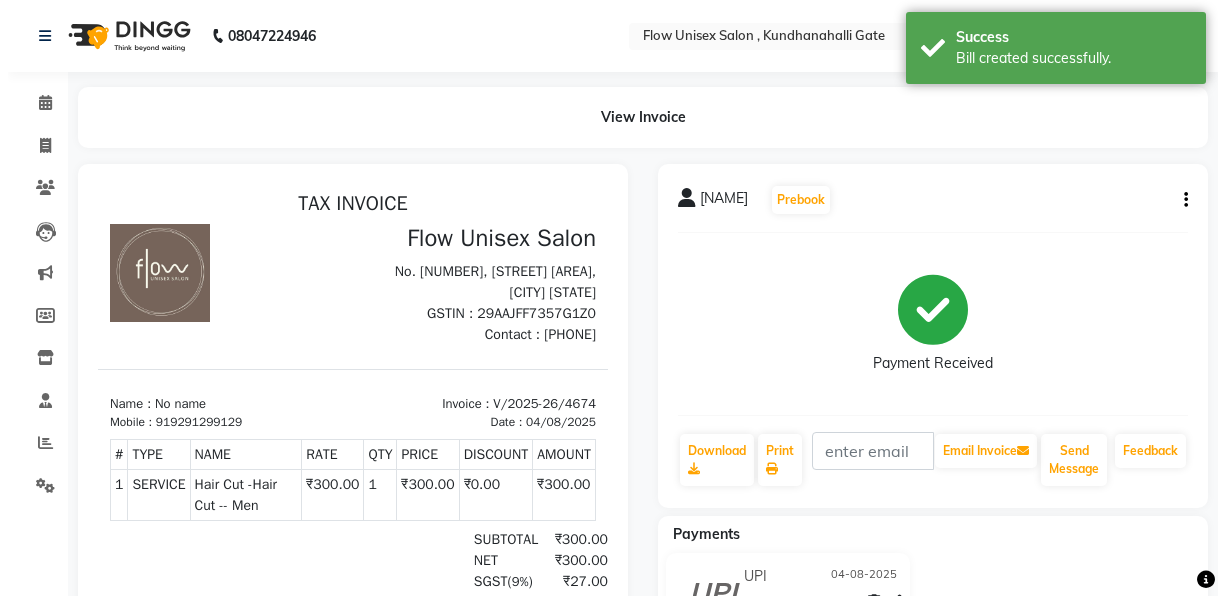 scroll, scrollTop: 0, scrollLeft: 0, axis: both 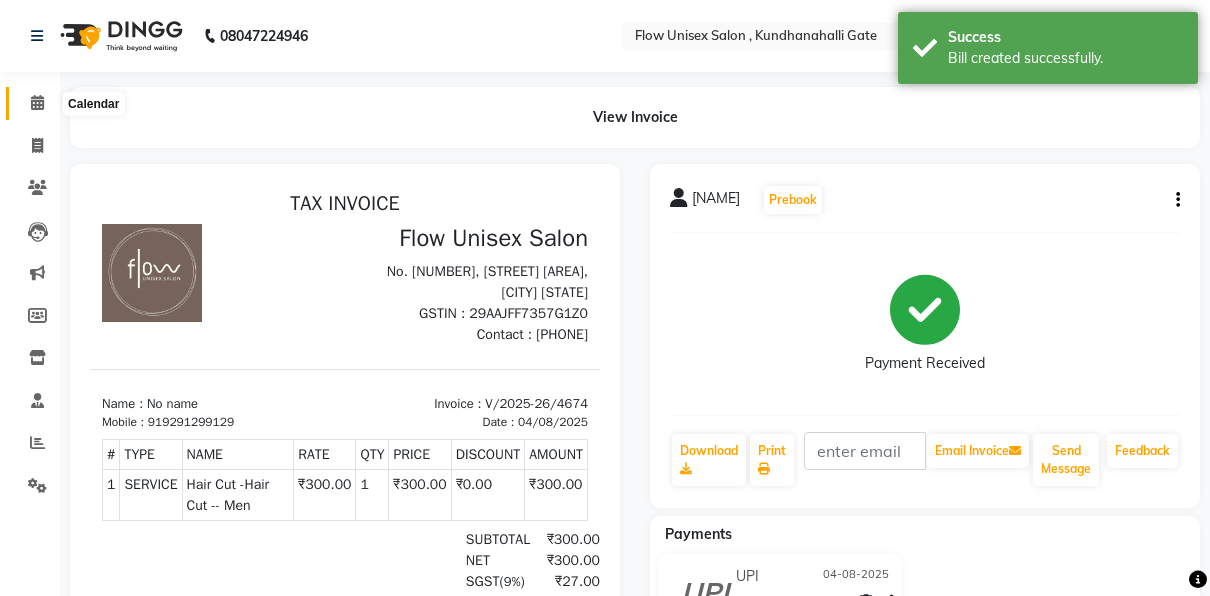 click 